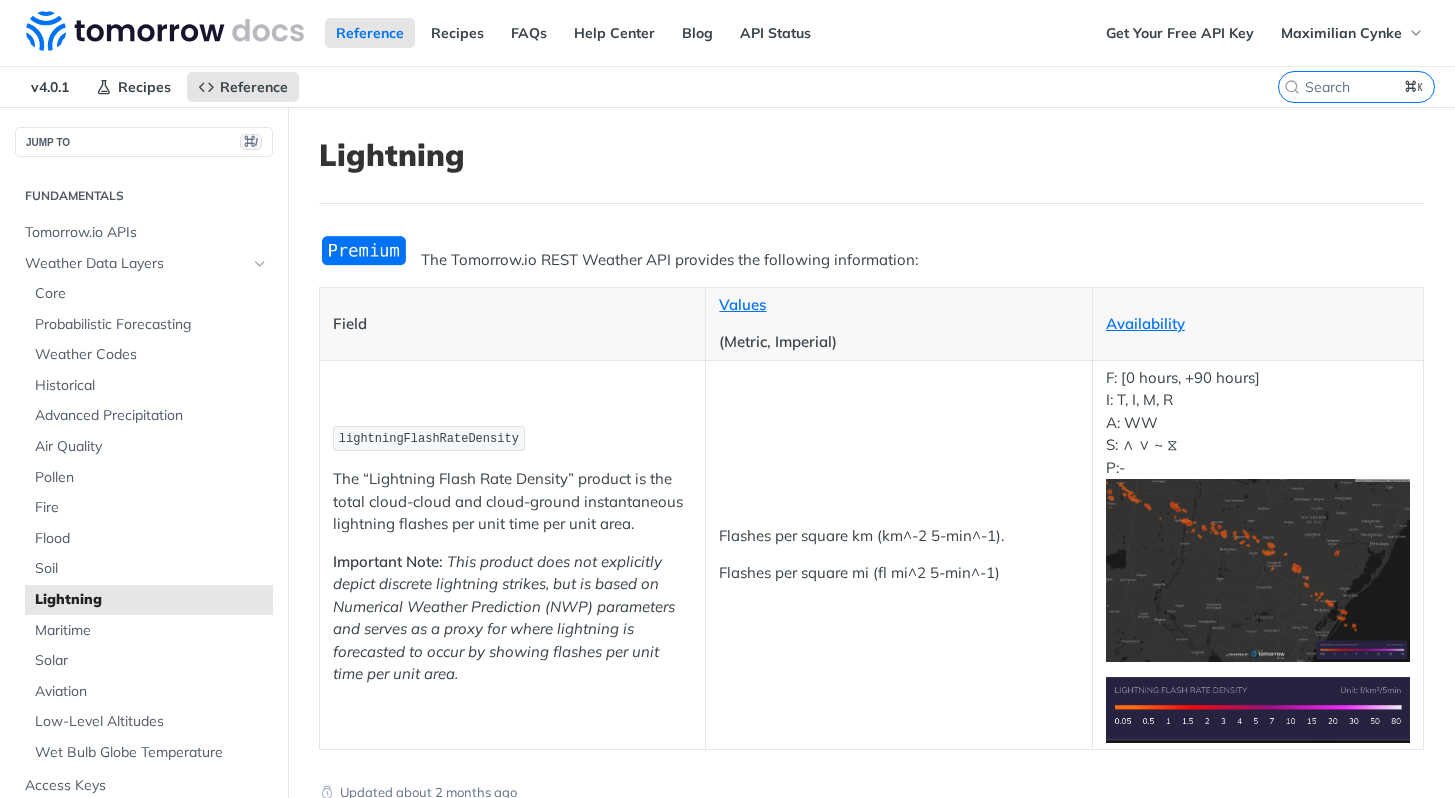 scroll, scrollTop: 0, scrollLeft: 0, axis: both 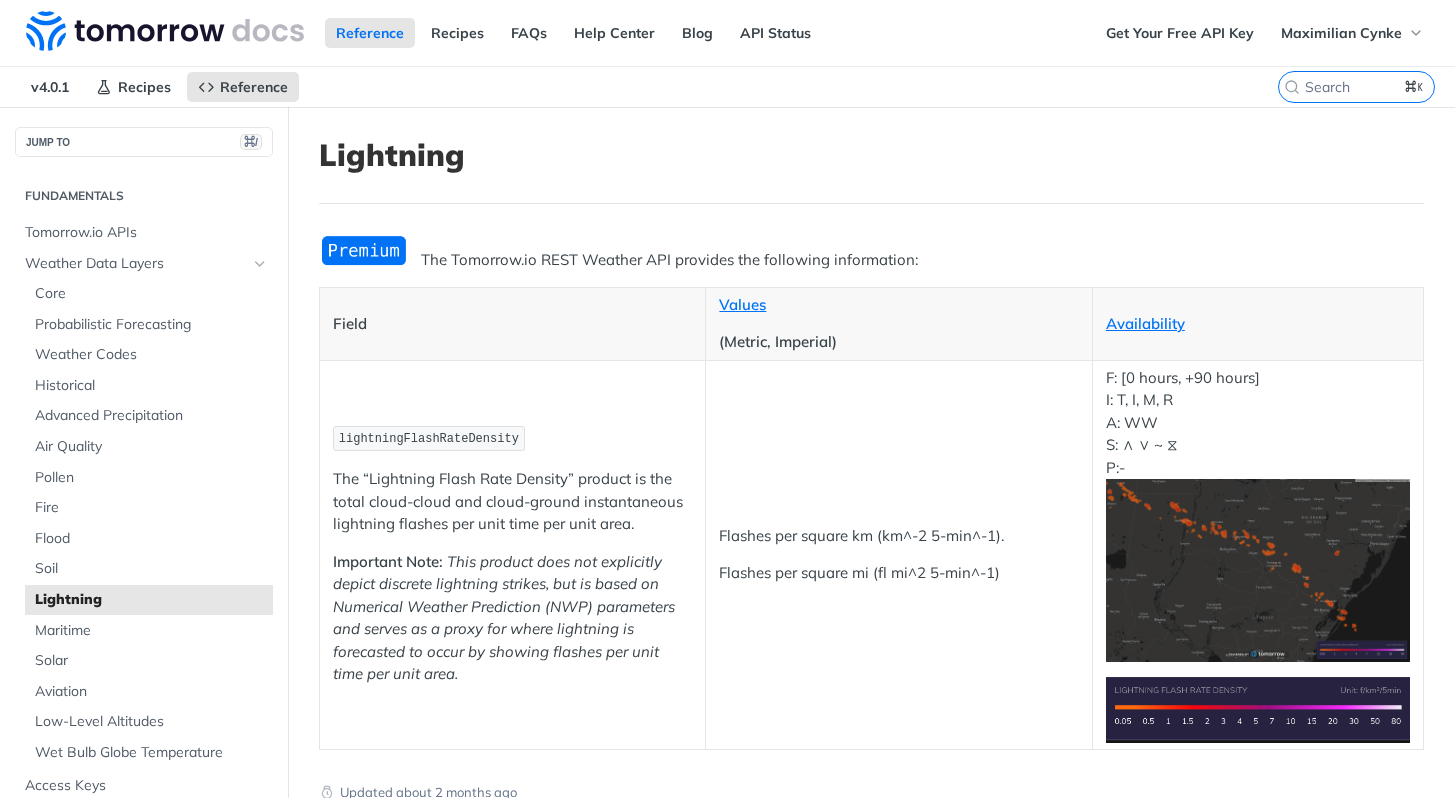 click at bounding box center [1258, 570] 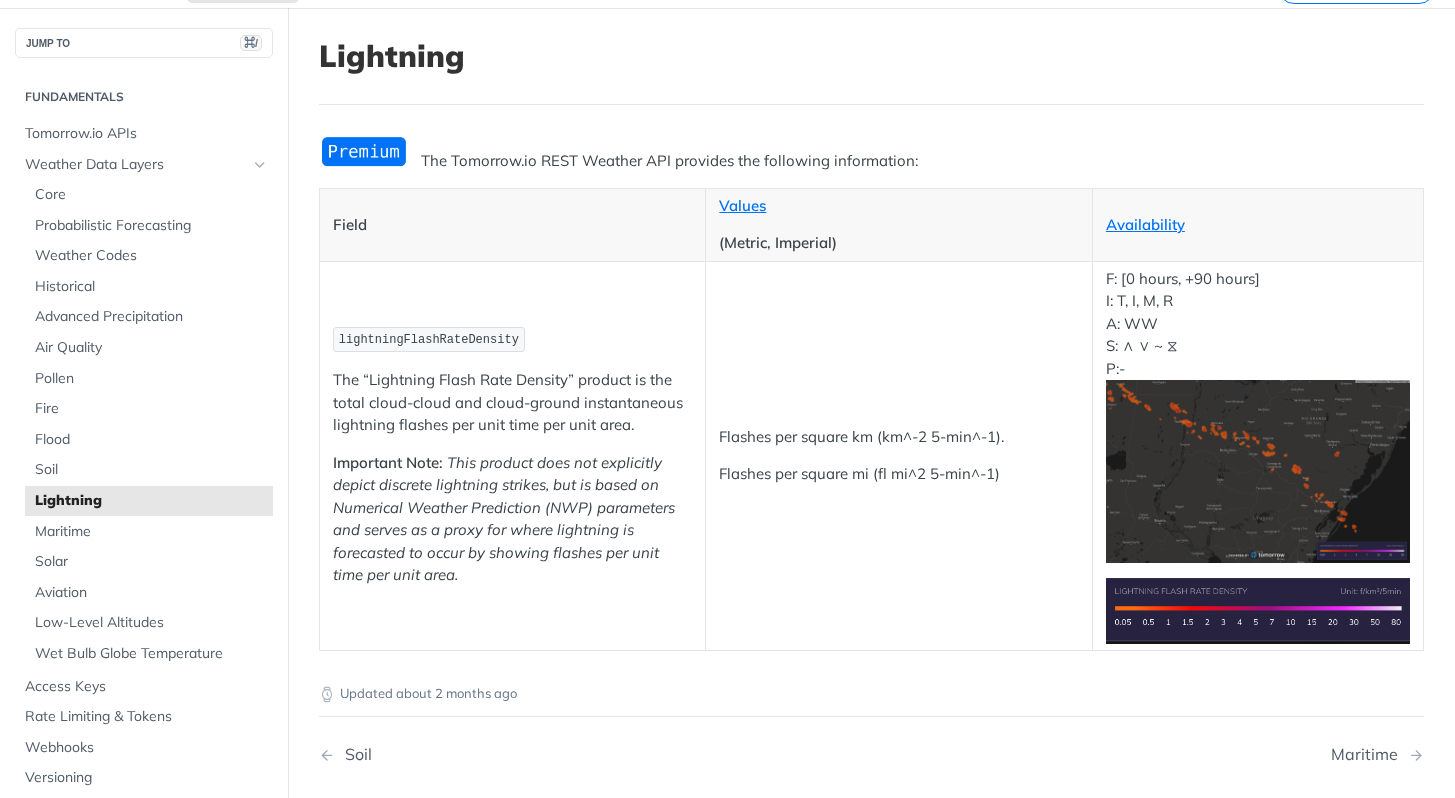 scroll, scrollTop: 109, scrollLeft: 0, axis: vertical 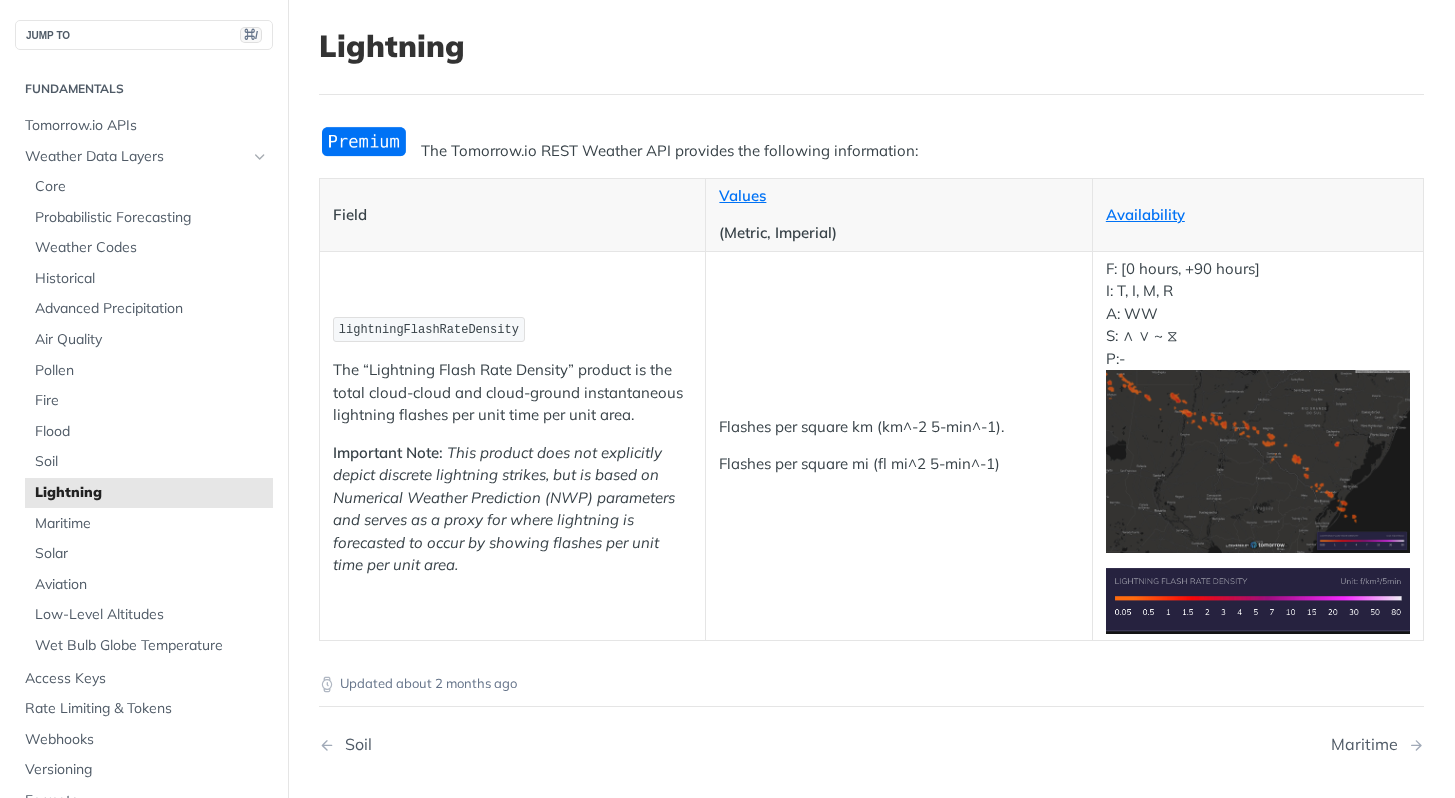 click at bounding box center [1258, 461] 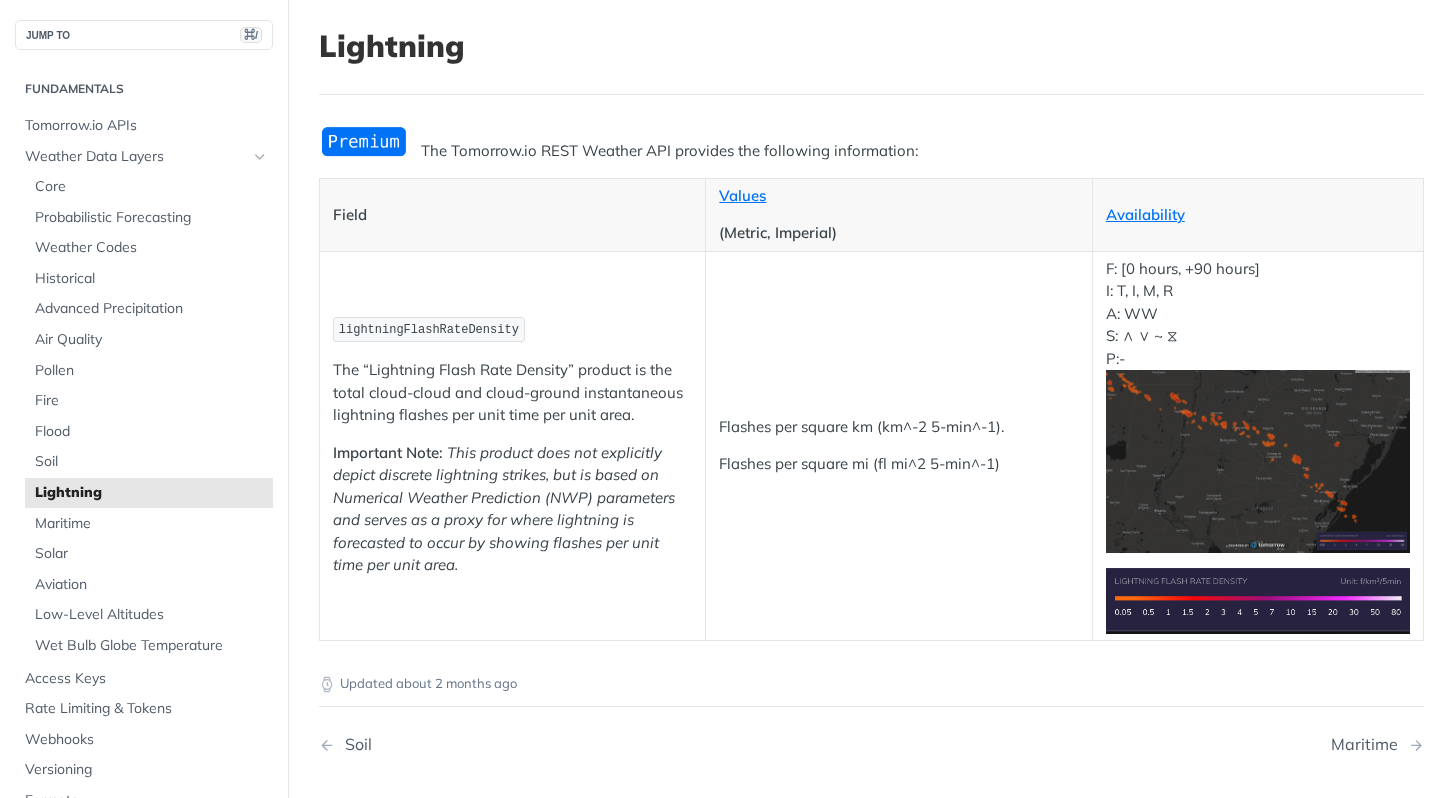 click on "lightningFlashRateDensity" at bounding box center [429, 330] 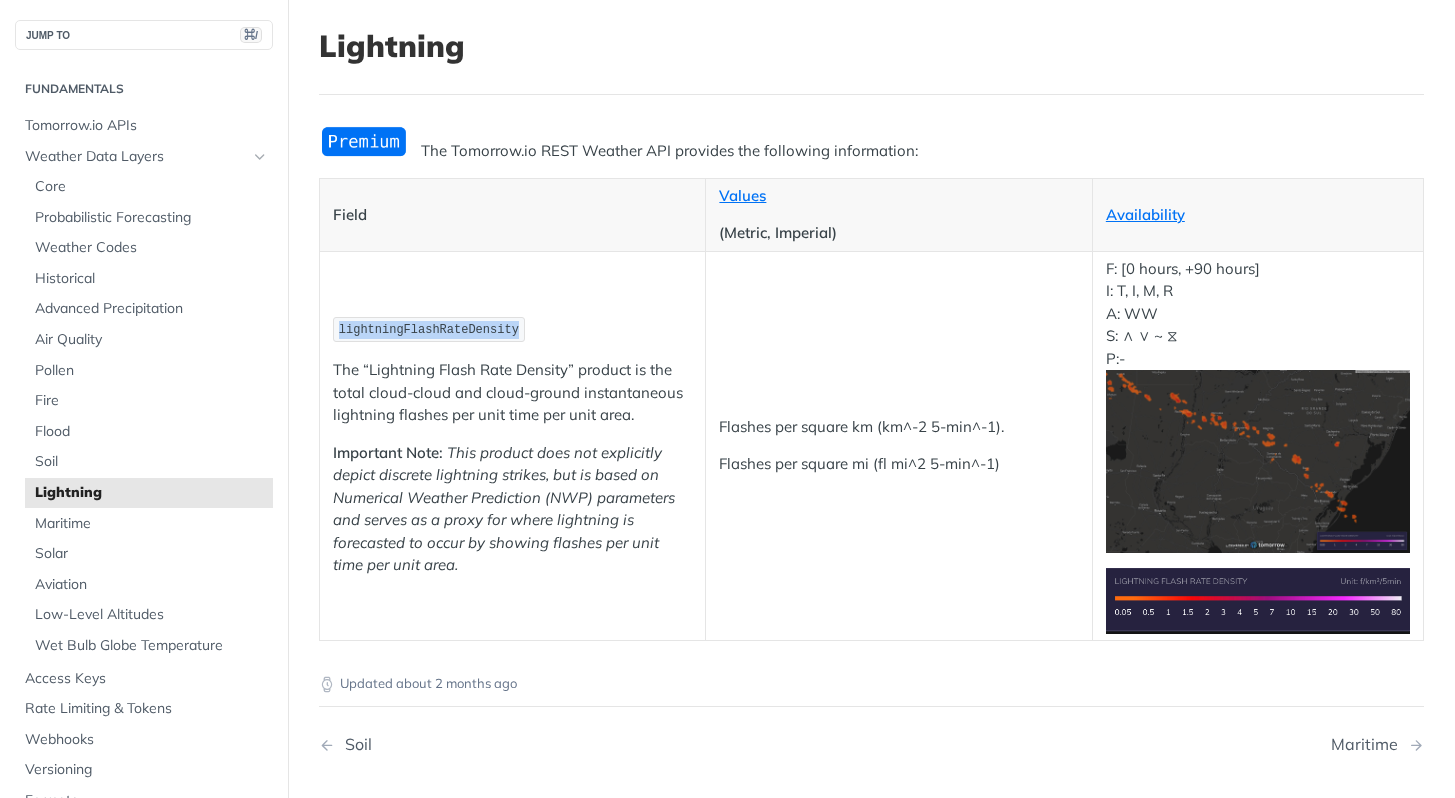 click on "lightningFlashRateDensity" at bounding box center (429, 330) 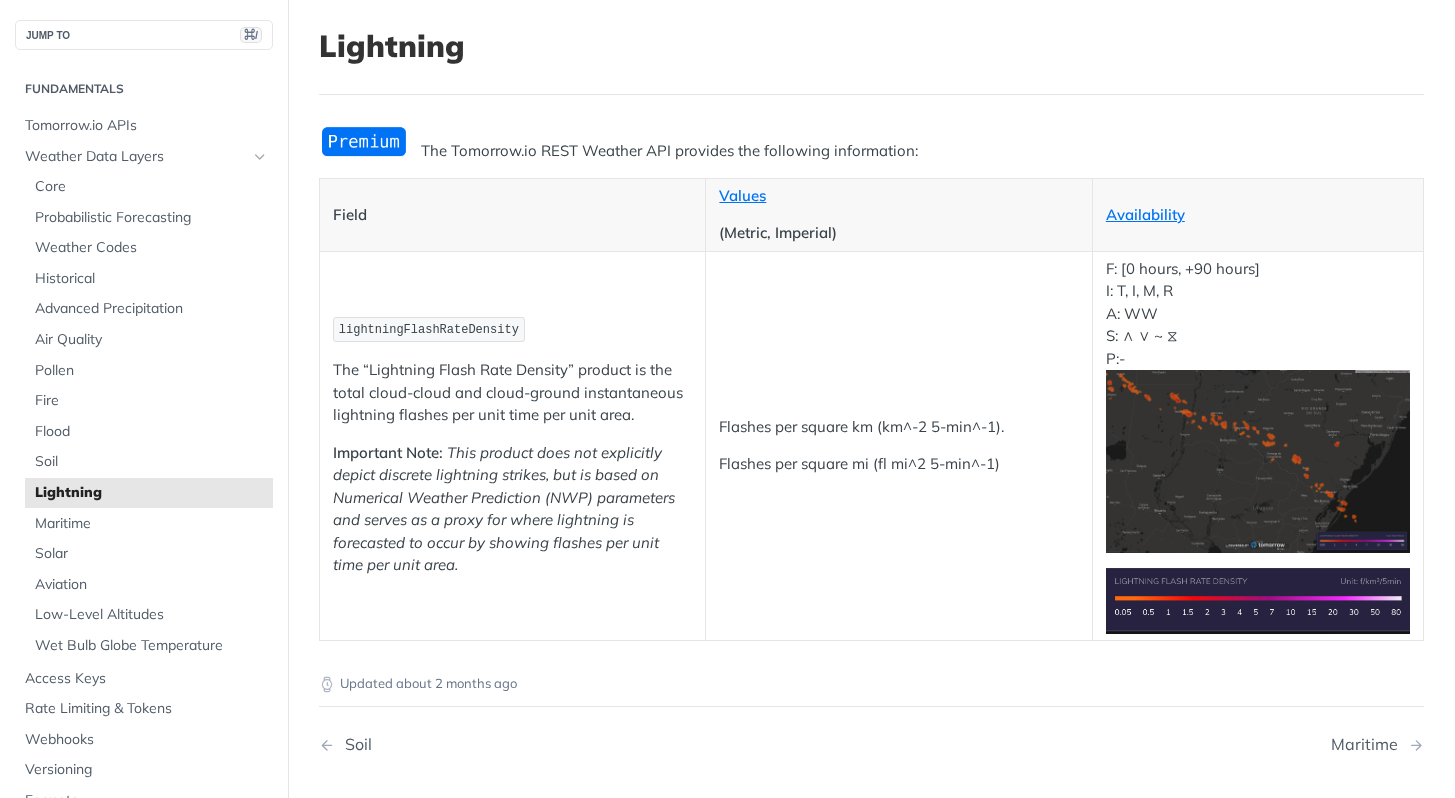 click on "lightningFlashRateDensity" at bounding box center (512, 329) 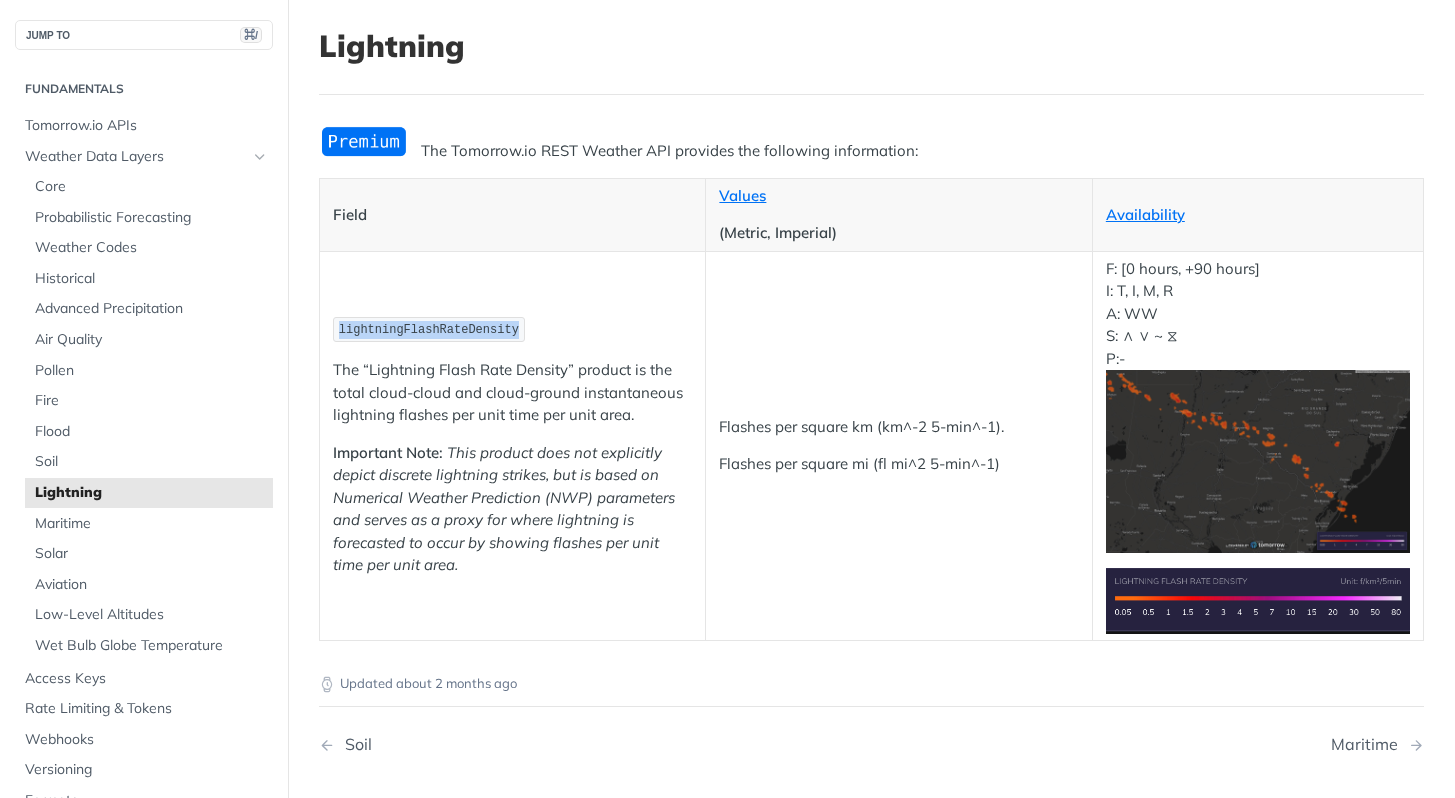 click on "lightningFlashRateDensity" at bounding box center [429, 330] 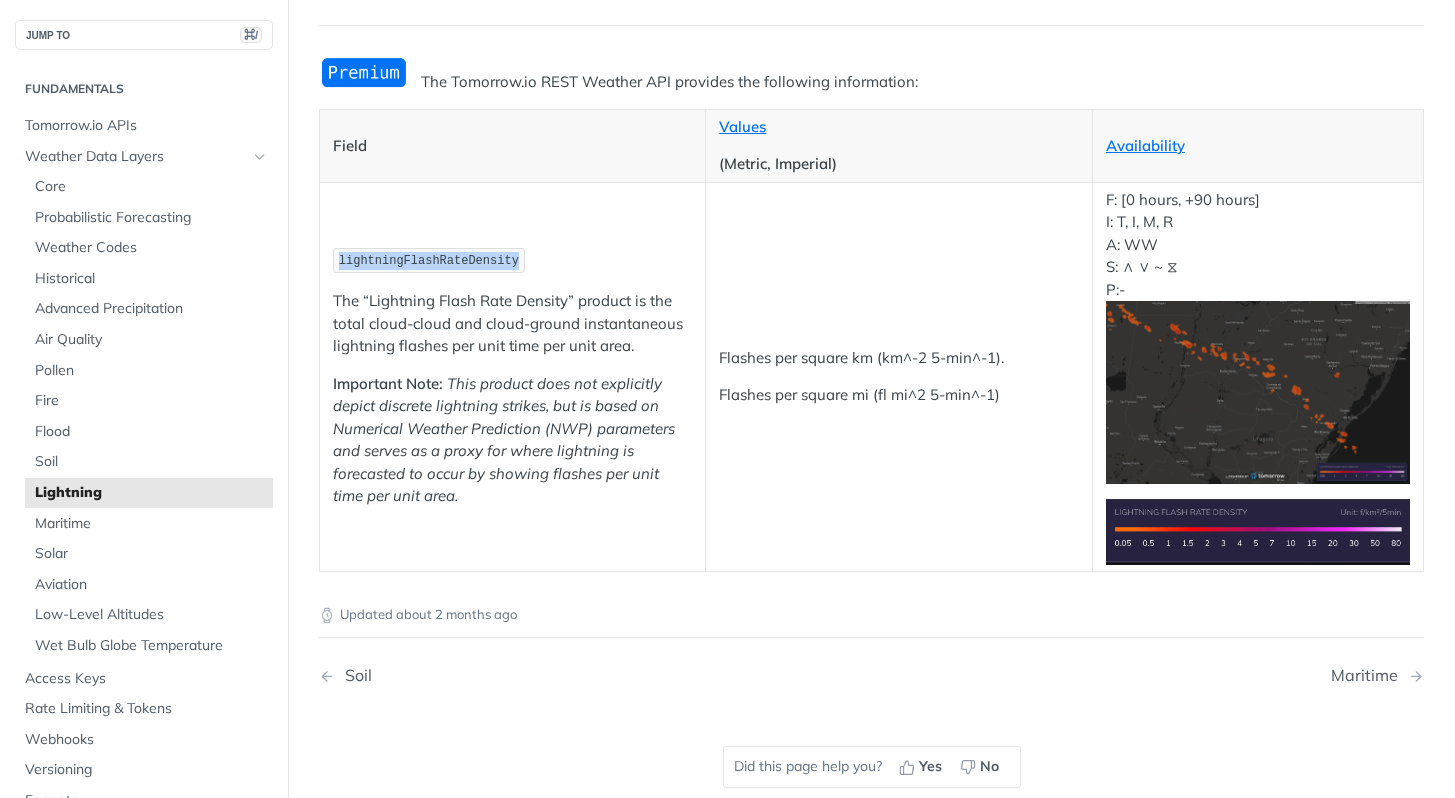 scroll, scrollTop: 154, scrollLeft: 0, axis: vertical 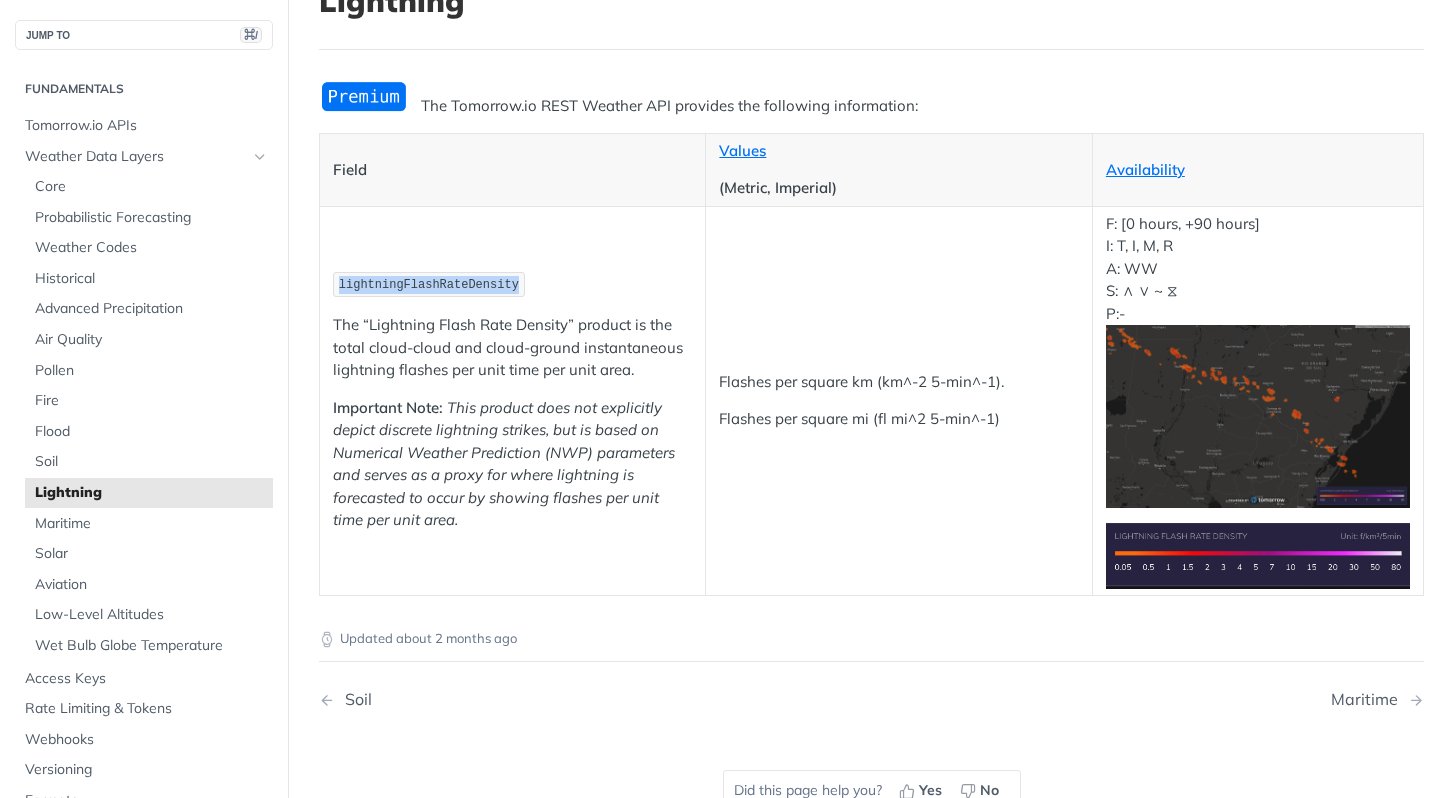 click on "lightningFlashRateDensity" at bounding box center [429, 284] 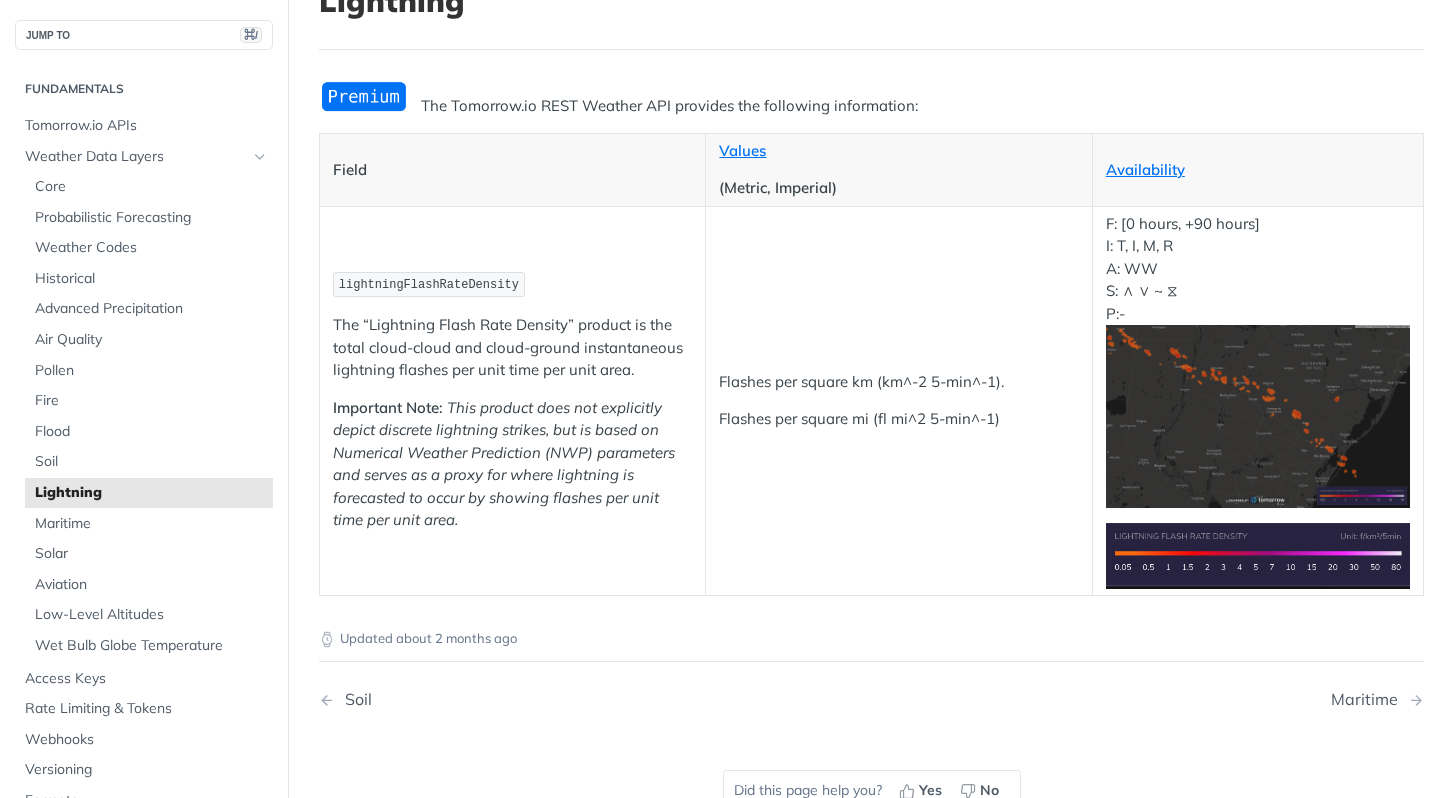 click on "lightningFlashRateDensity" at bounding box center [429, 284] 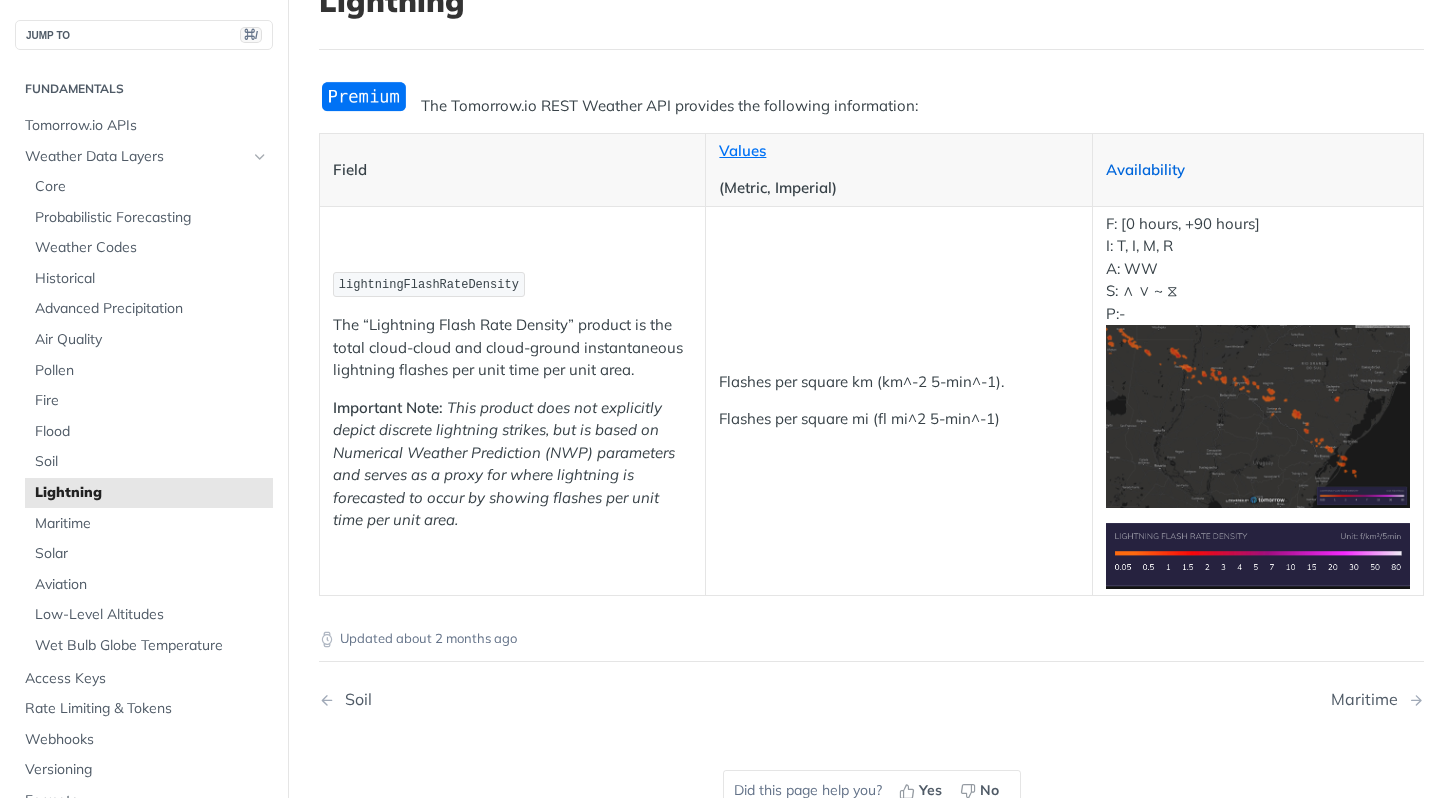 click on "Availability" at bounding box center [1145, 169] 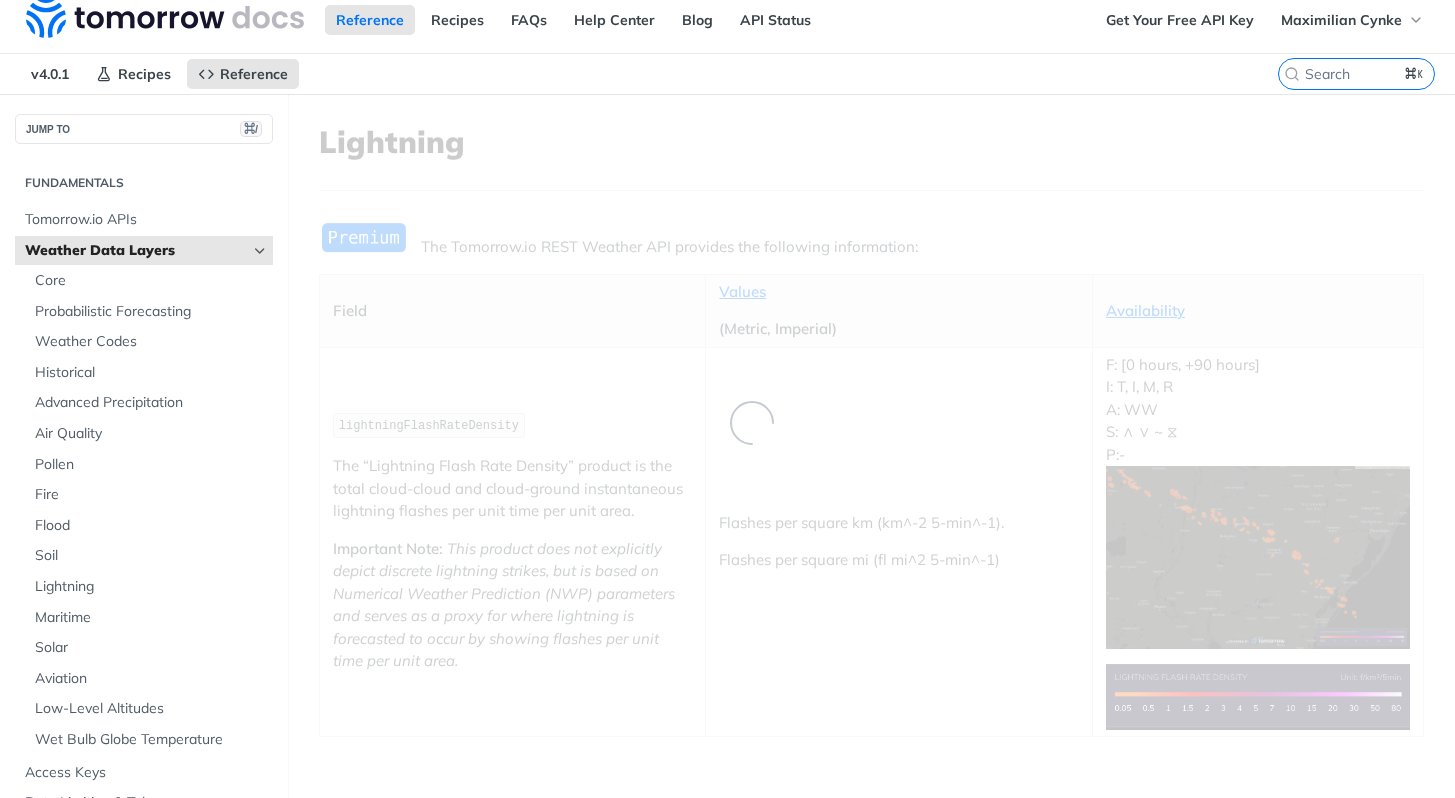 scroll, scrollTop: 0, scrollLeft: 0, axis: both 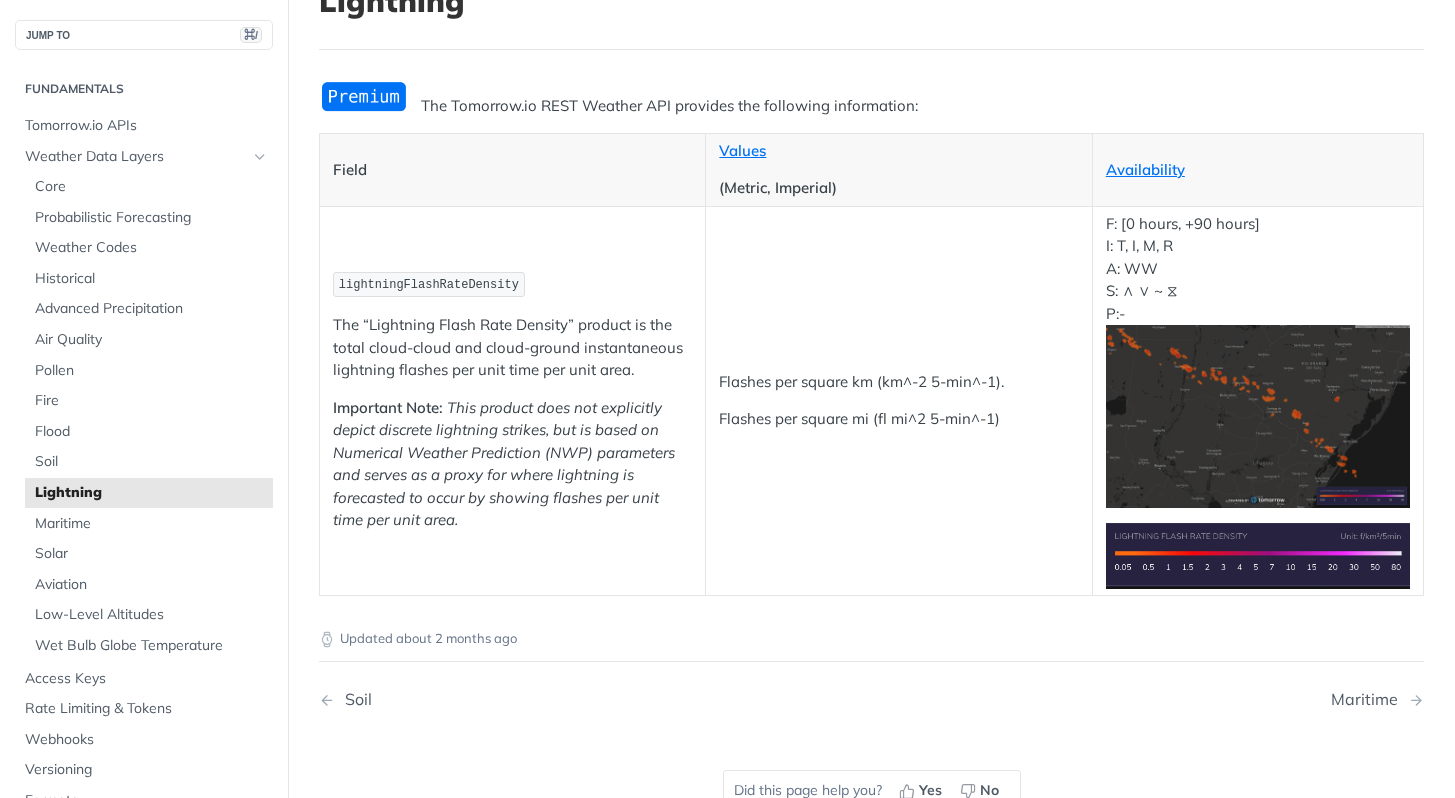 click on "The “Lightning Flash Rate Density” product is the total cloud-cloud and cloud-ground instantaneous lightning flashes per unit time per unit area." at bounding box center (512, 348) 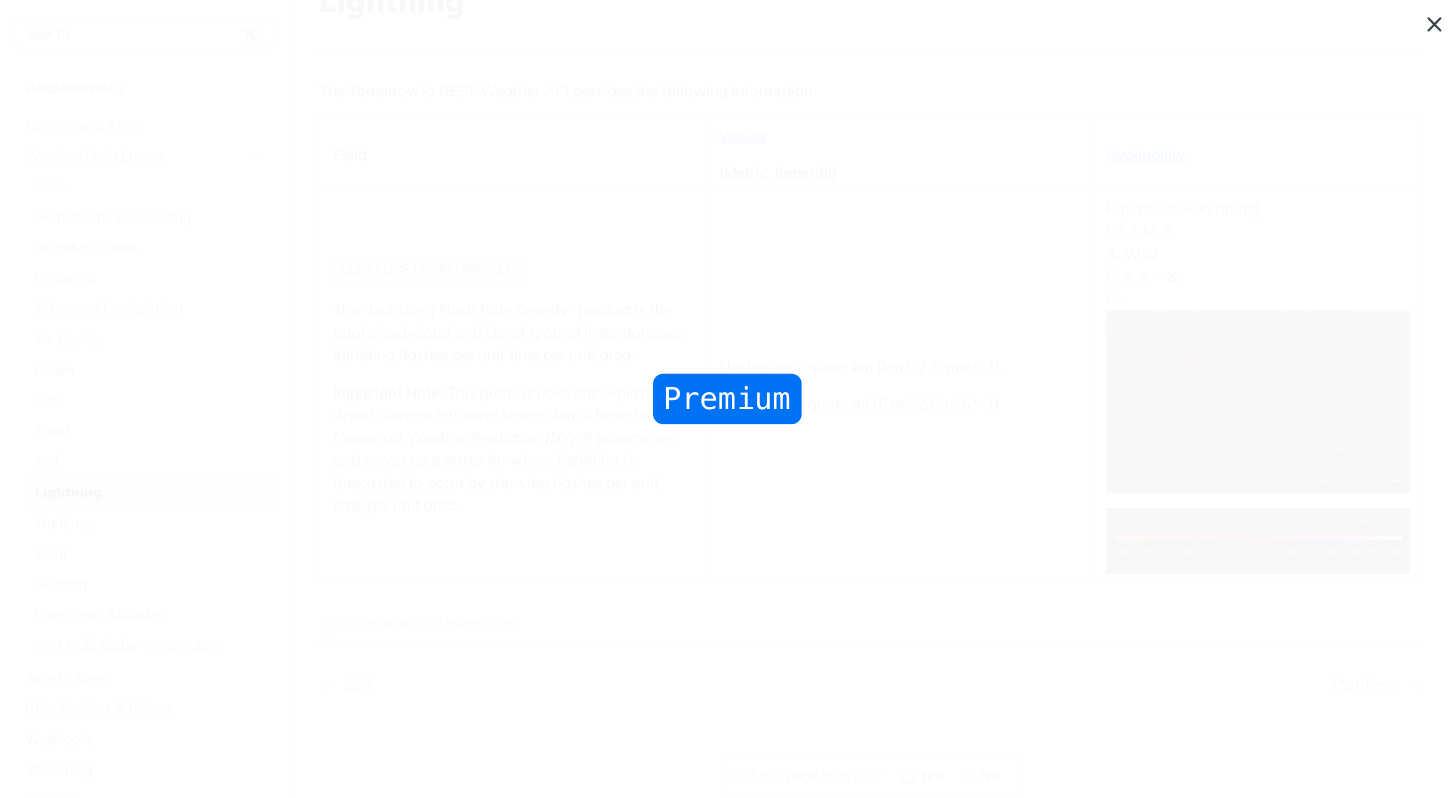 click at bounding box center [727, 399] 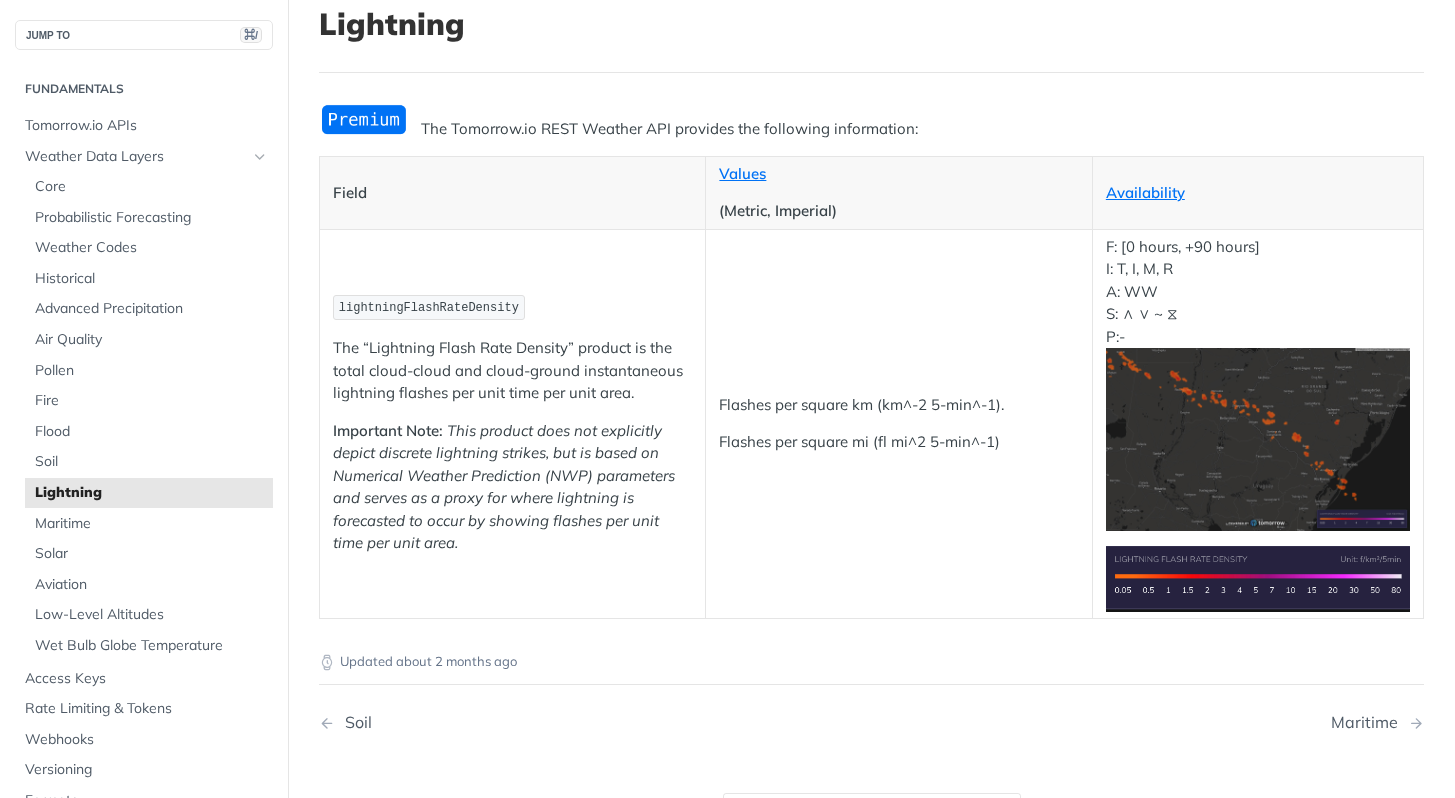 scroll, scrollTop: 0, scrollLeft: 0, axis: both 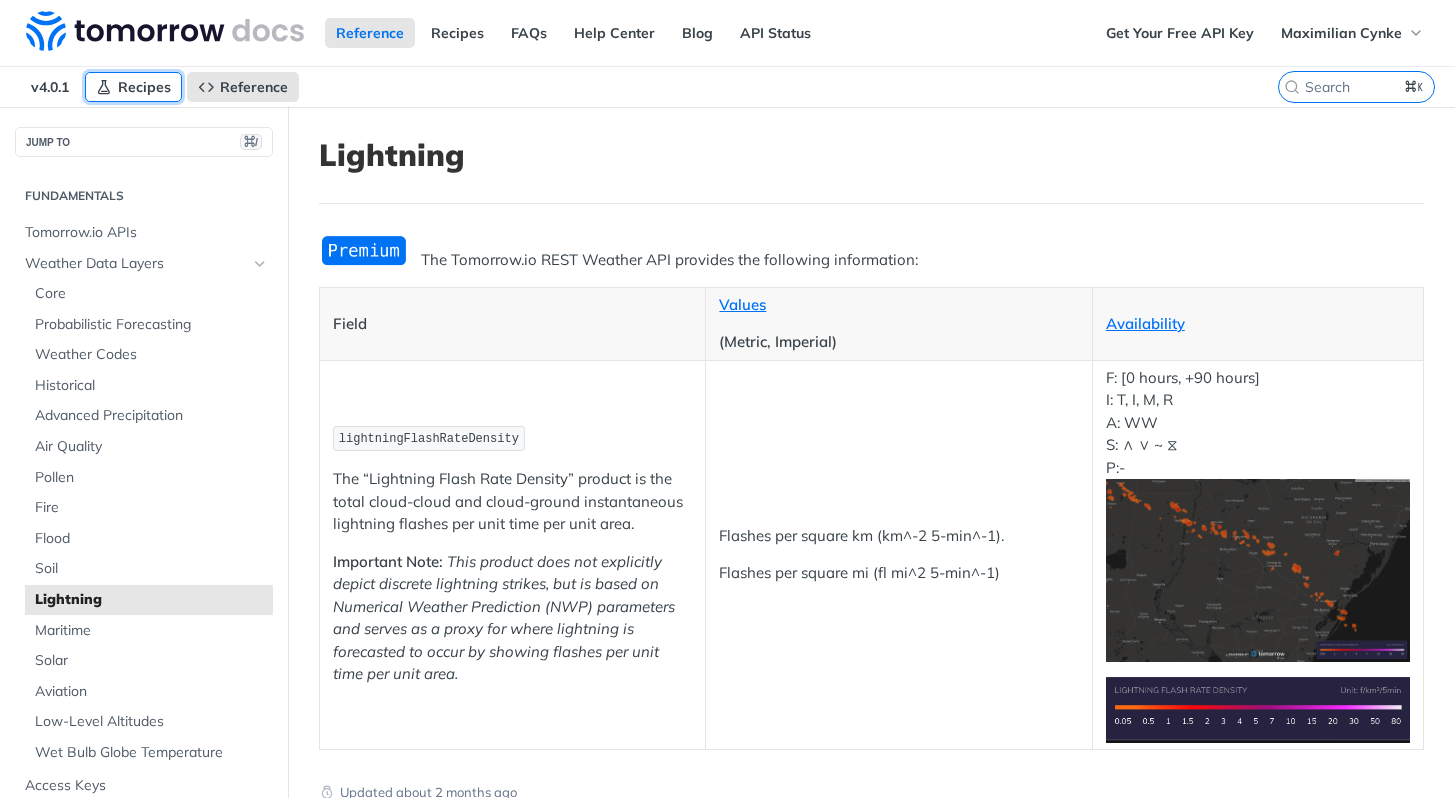 click on "Recipes" at bounding box center (144, 87) 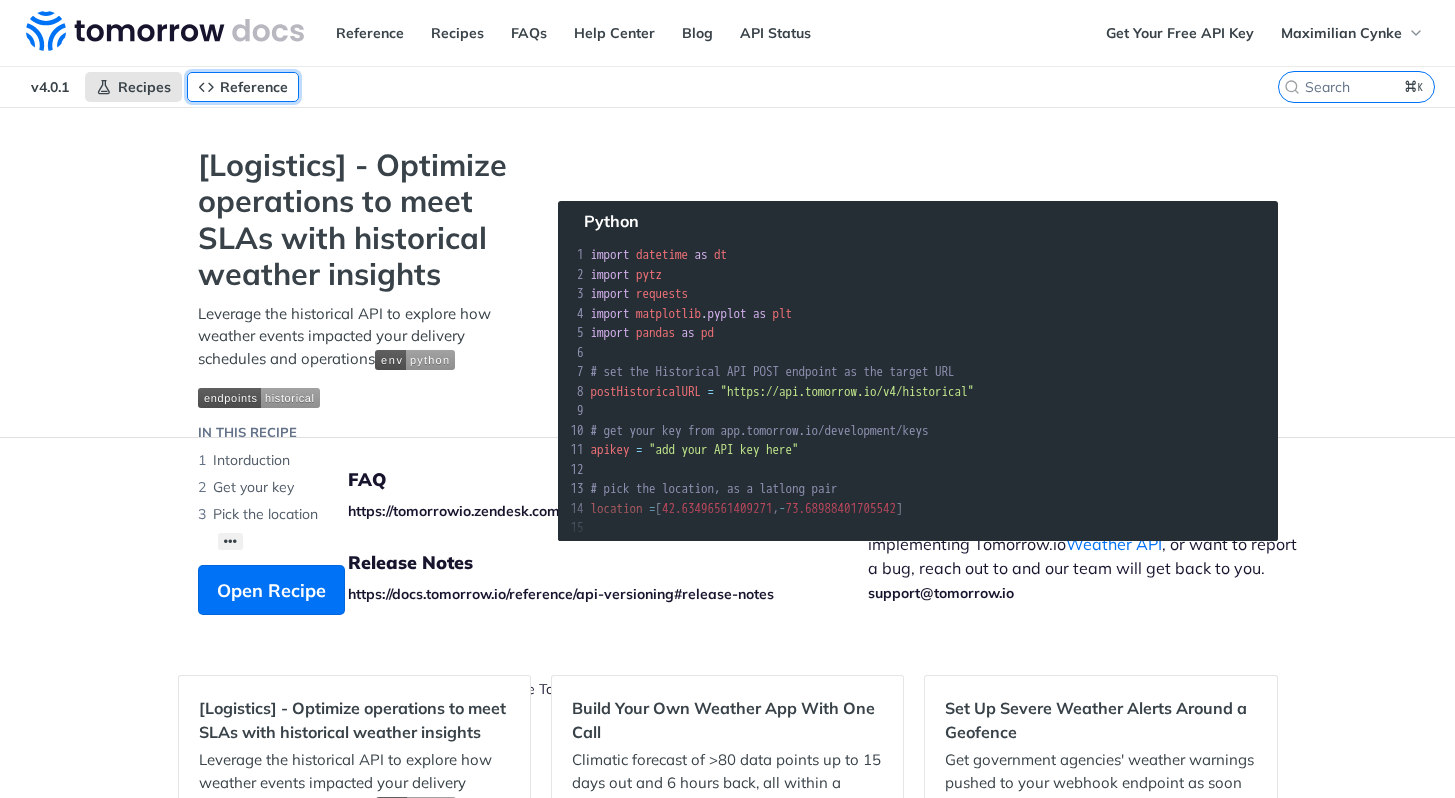 click on "Reference" at bounding box center (243, 87) 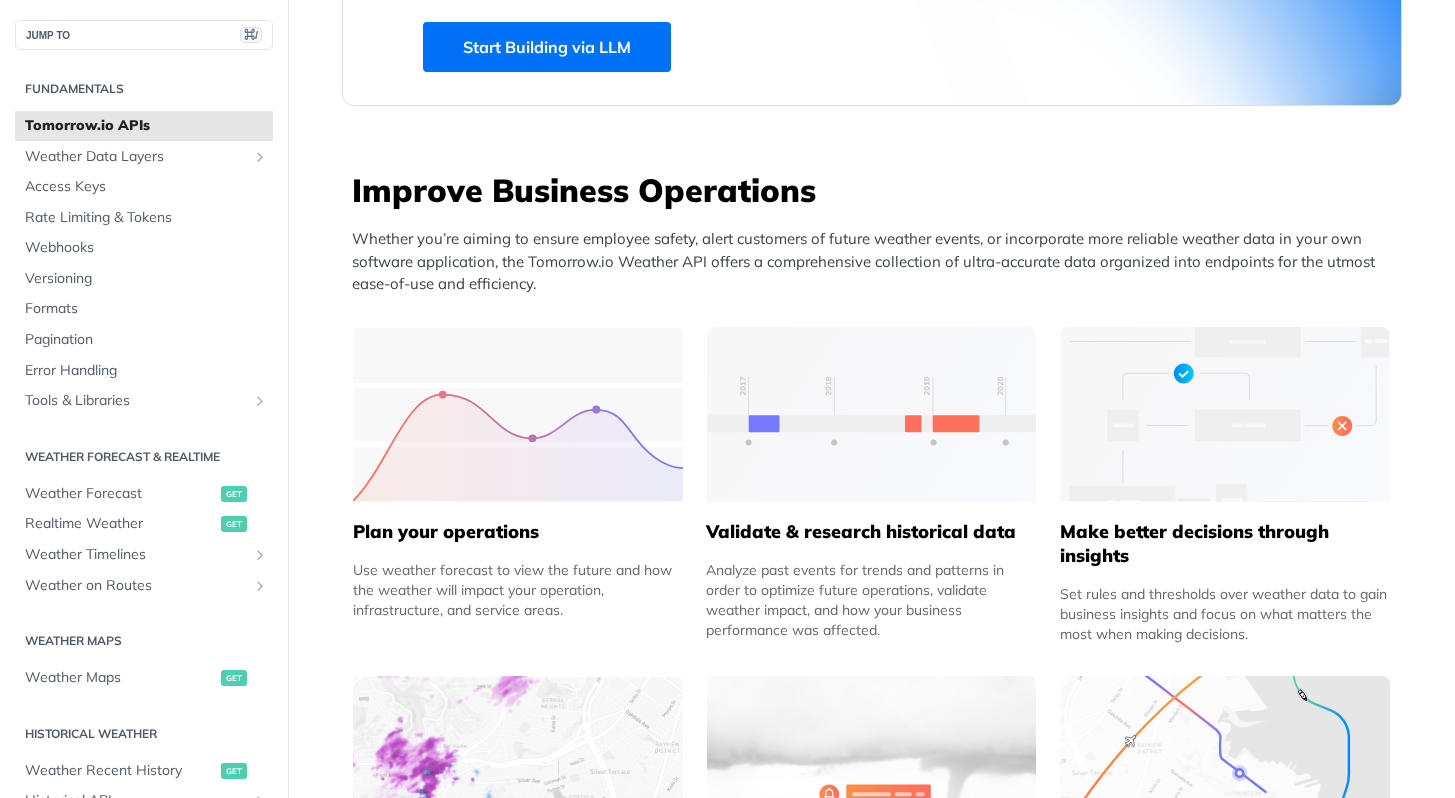 scroll, scrollTop: 709, scrollLeft: 0, axis: vertical 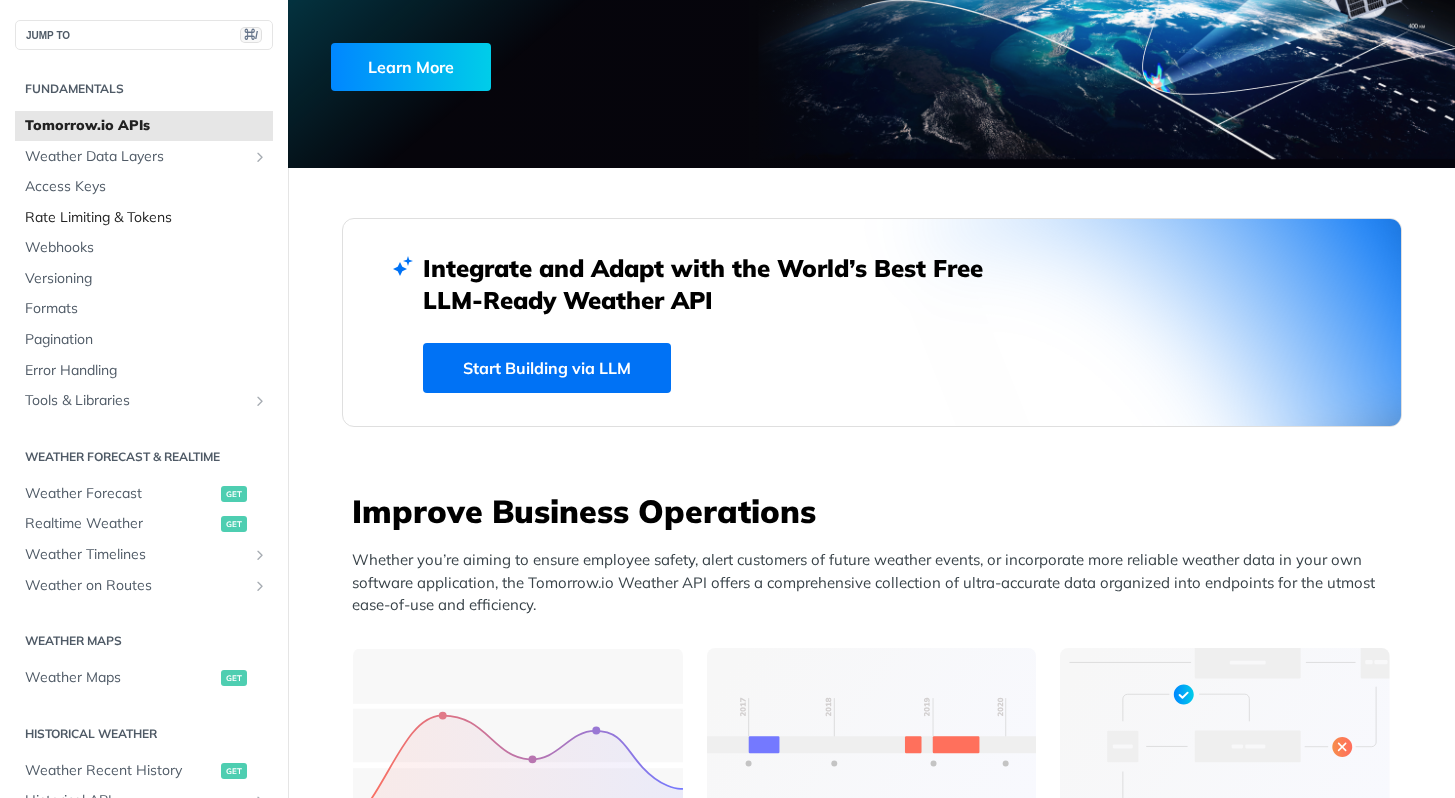 click on "Rate Limiting & Tokens" at bounding box center [146, 218] 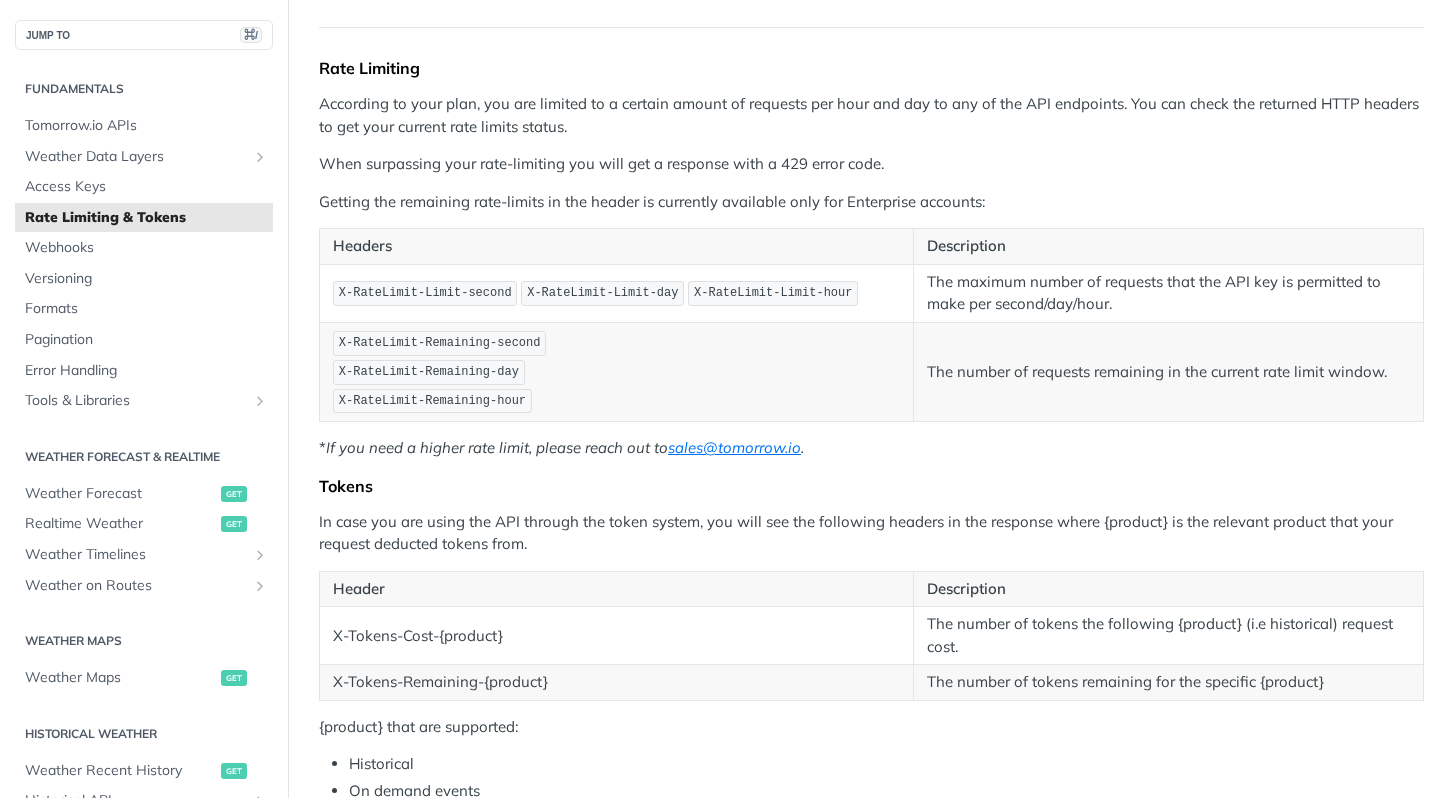 scroll, scrollTop: 0, scrollLeft: 0, axis: both 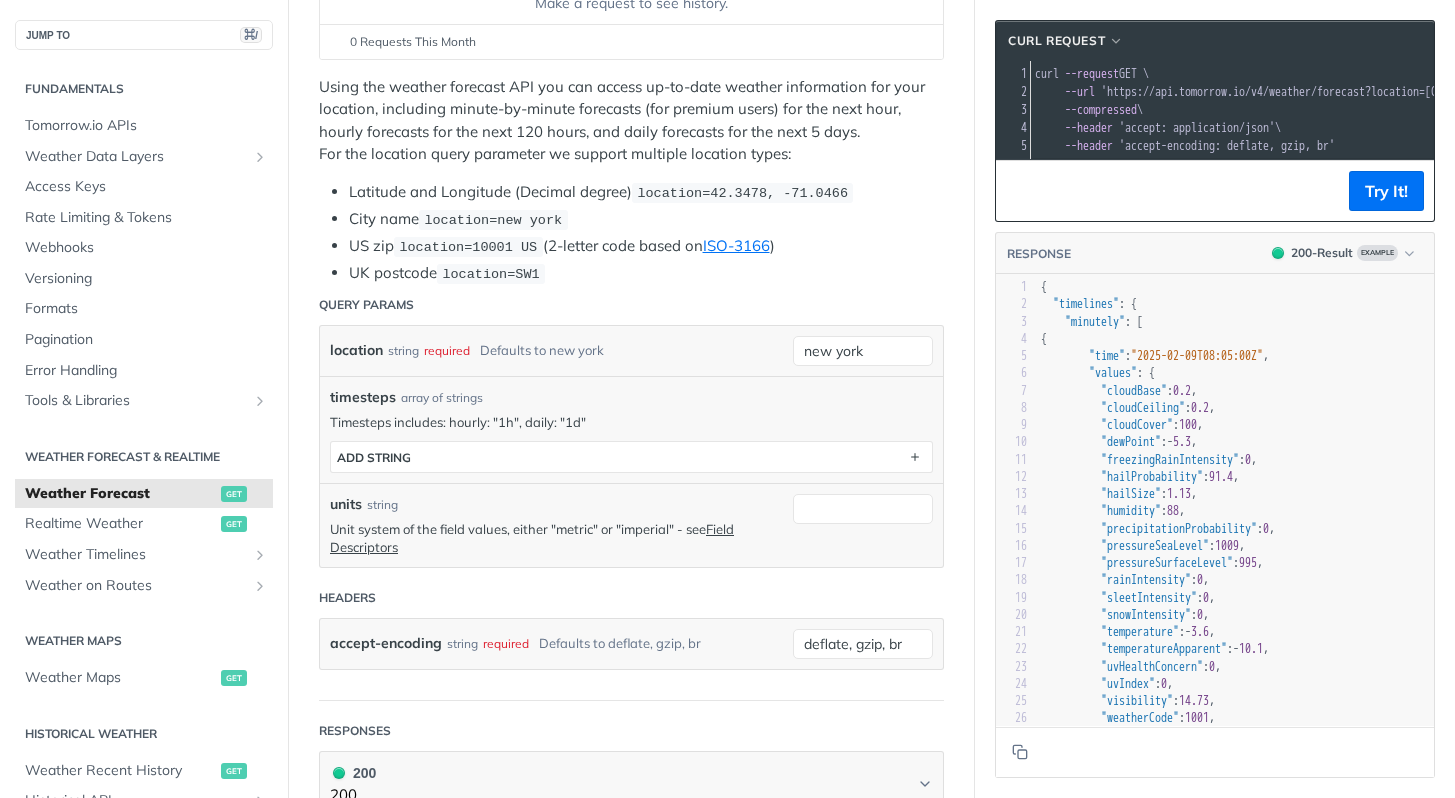 click on "location" at bounding box center (356, 350) 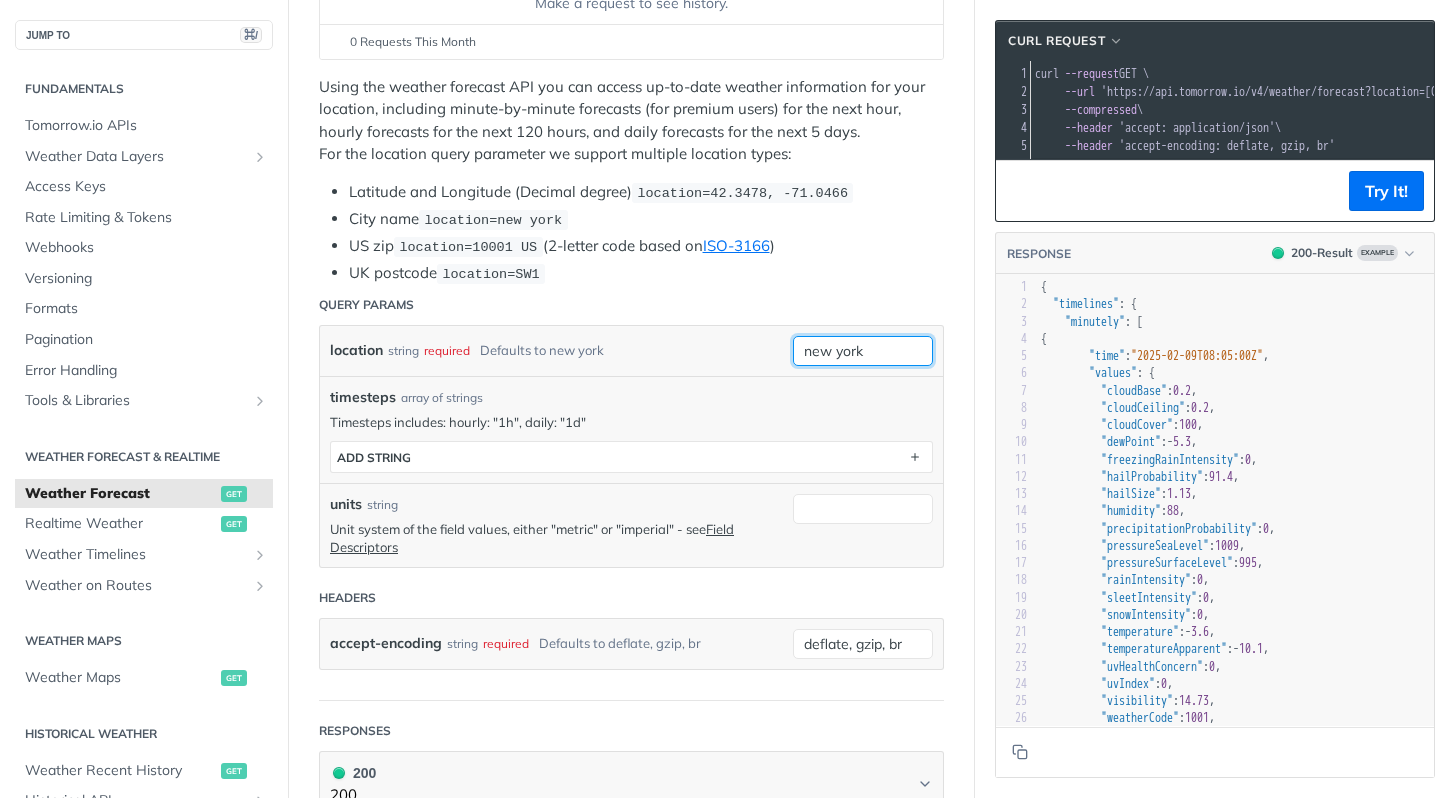 click on "new york" at bounding box center (863, 351) 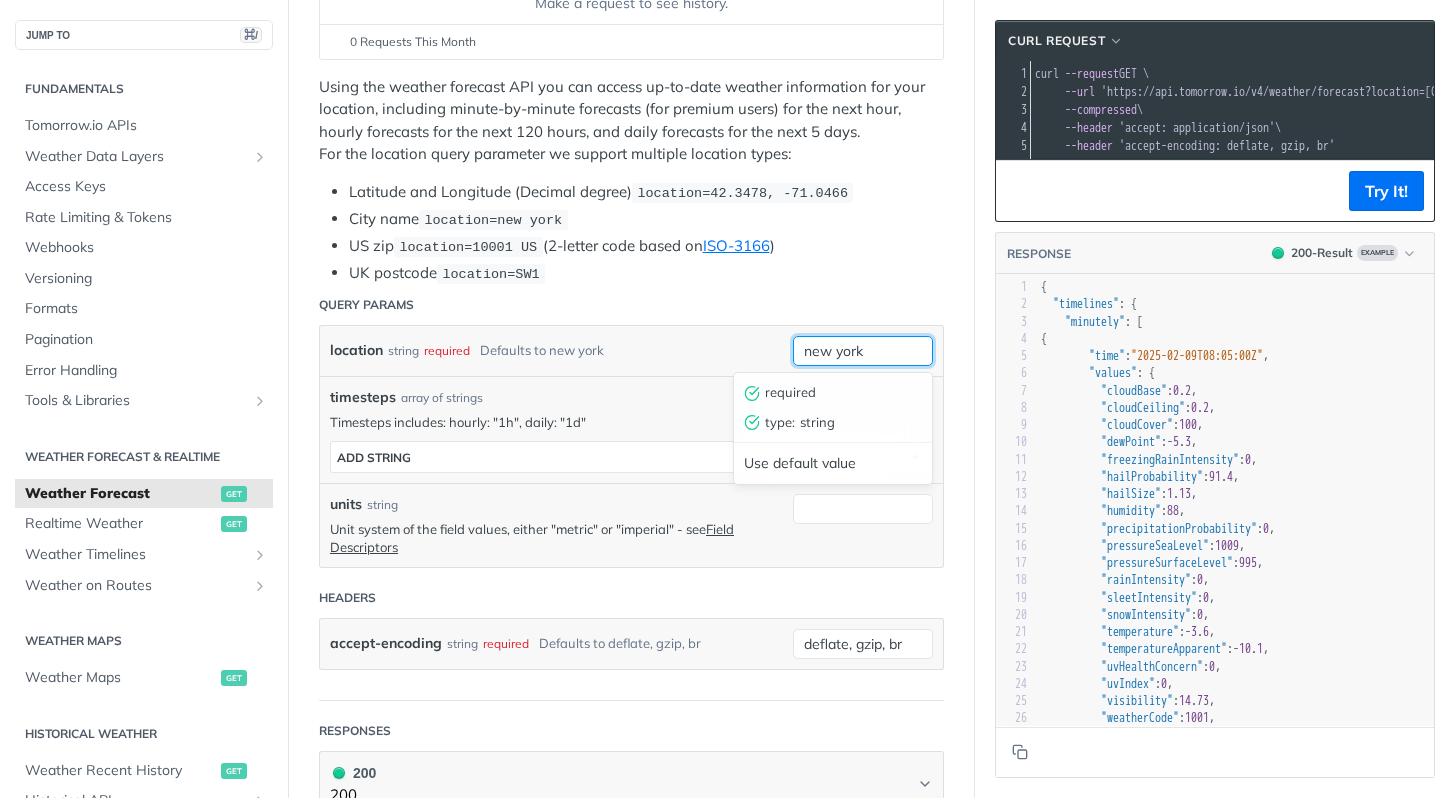click on "new york" at bounding box center [863, 351] 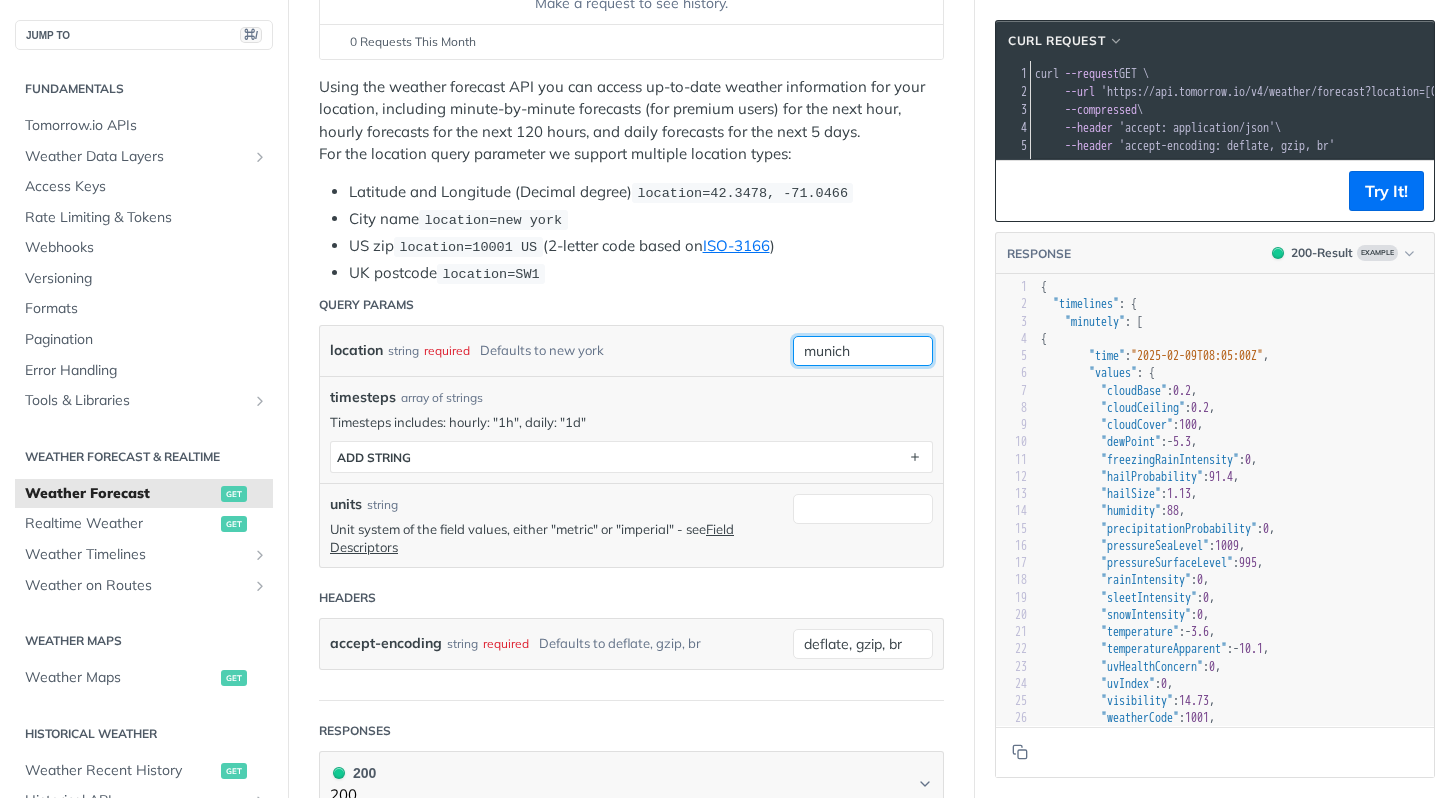 type on "munich" 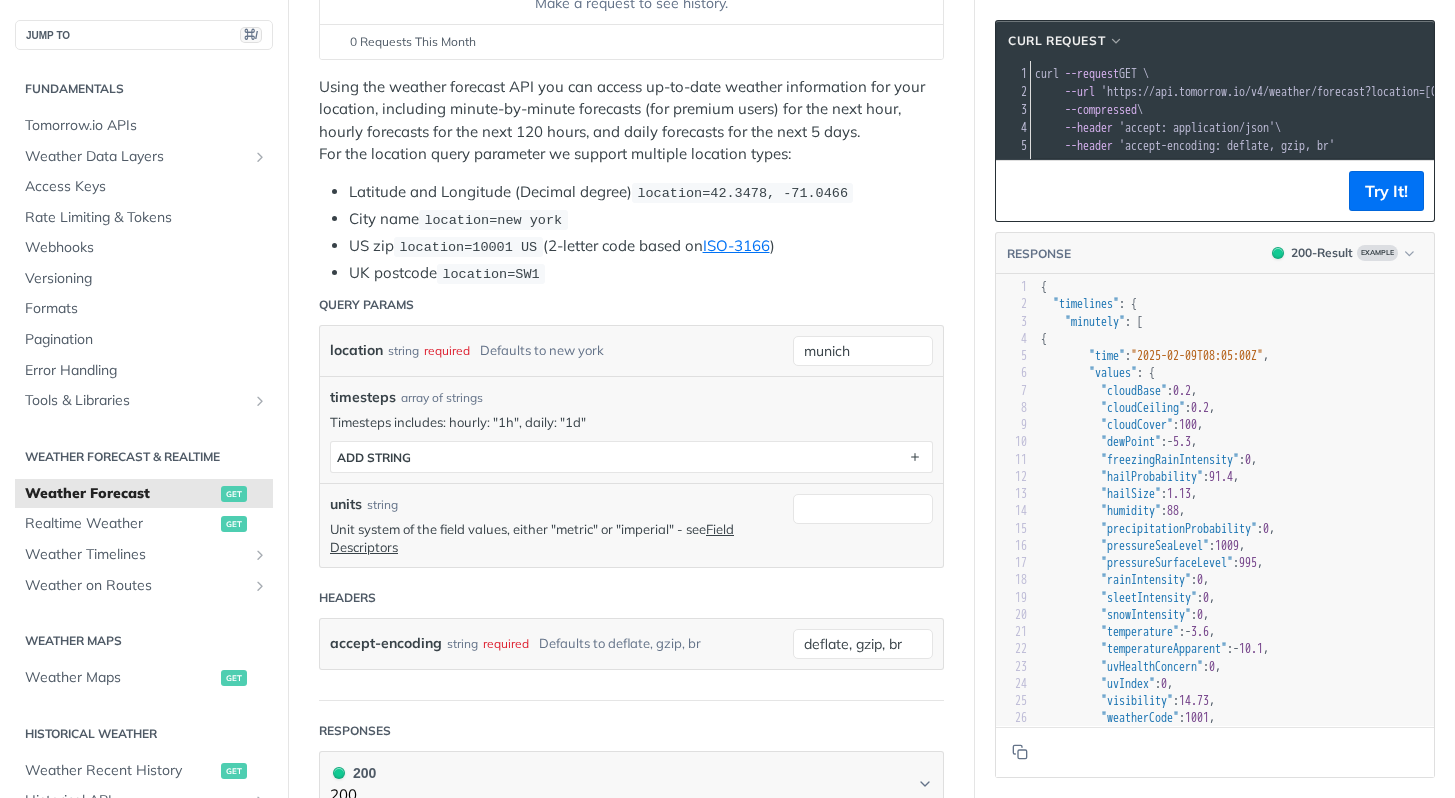 click on "location string required Defaults to new york munich" at bounding box center [631, 351] 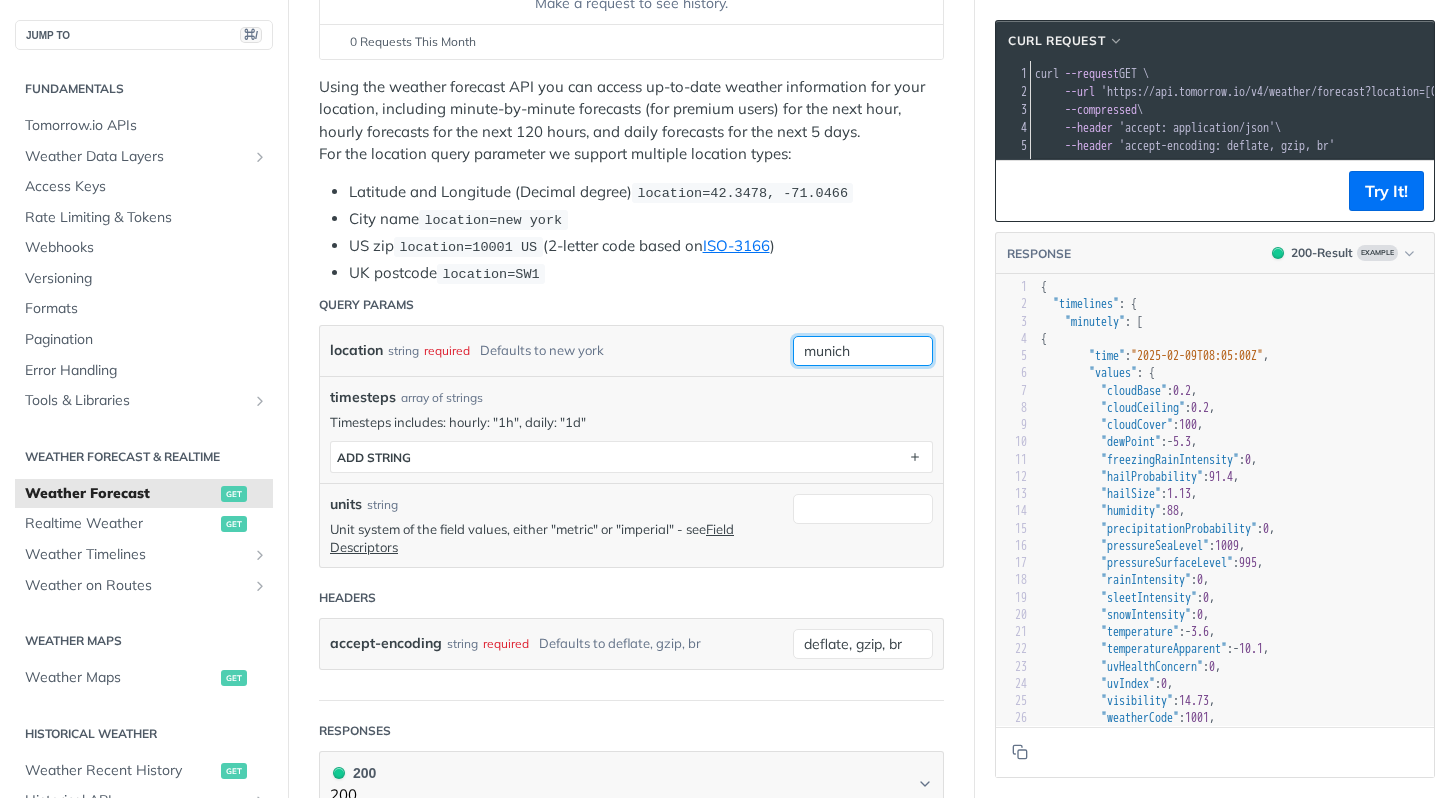 click on "munich" at bounding box center [863, 351] 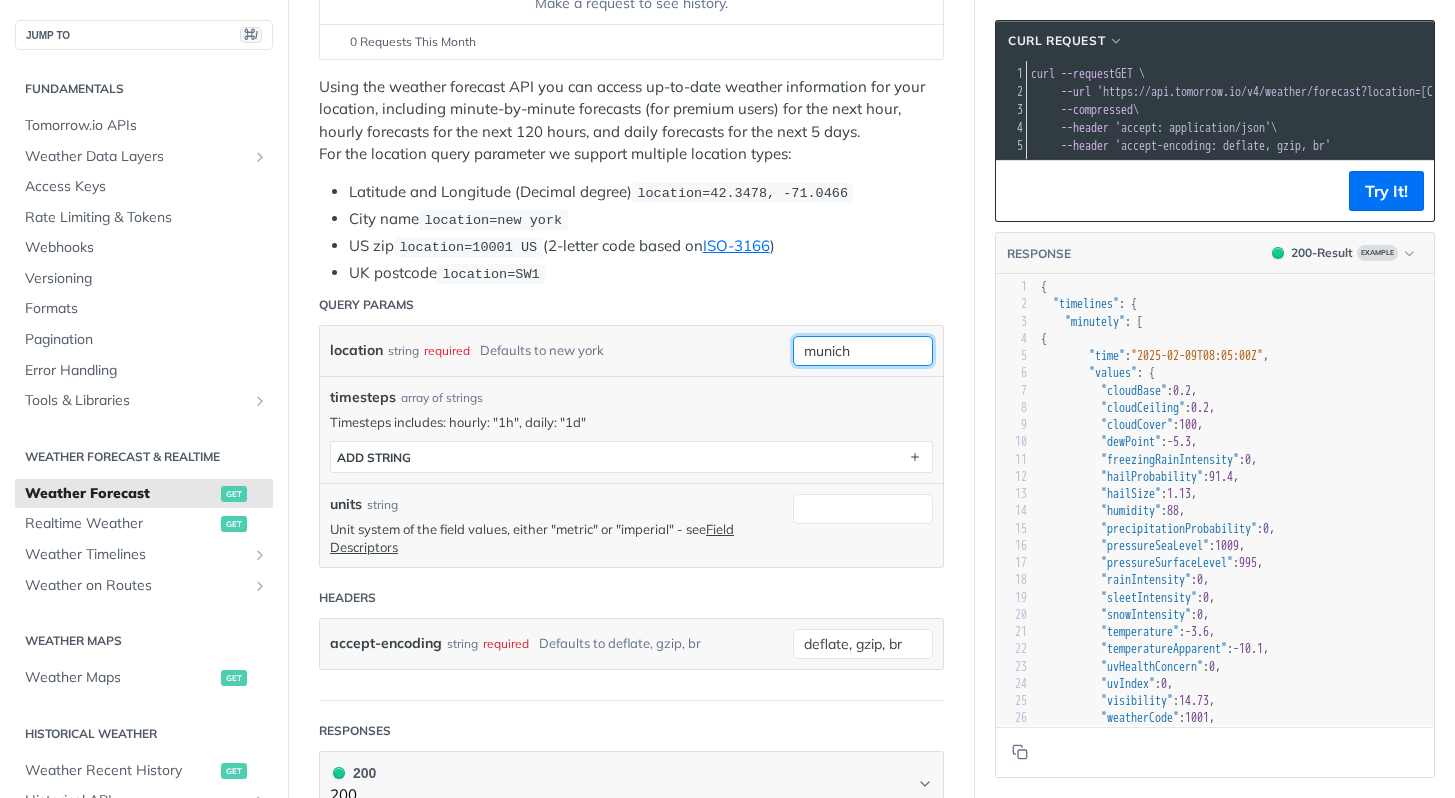 scroll, scrollTop: 0, scrollLeft: 4, axis: horizontal 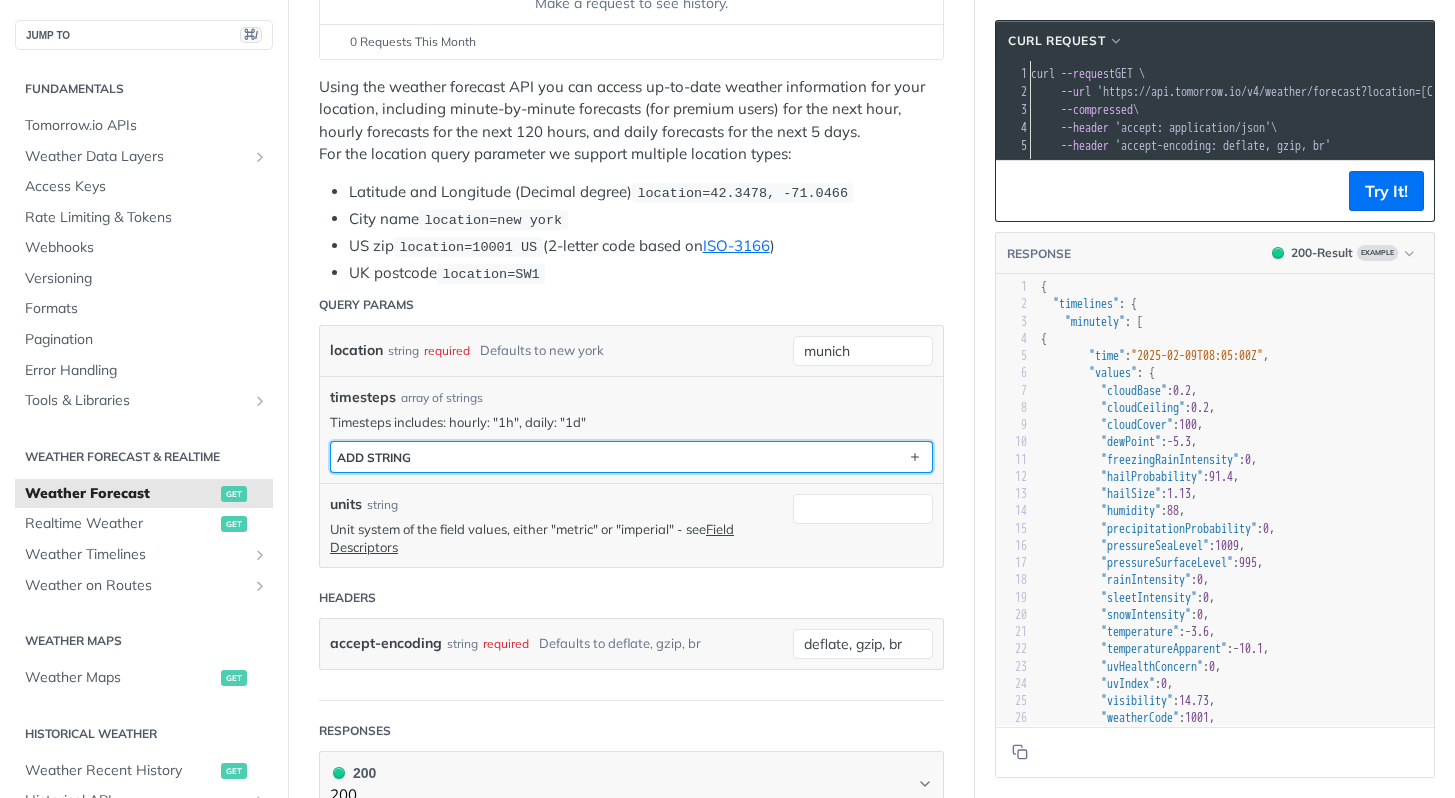click on "ADD    string" at bounding box center (631, 457) 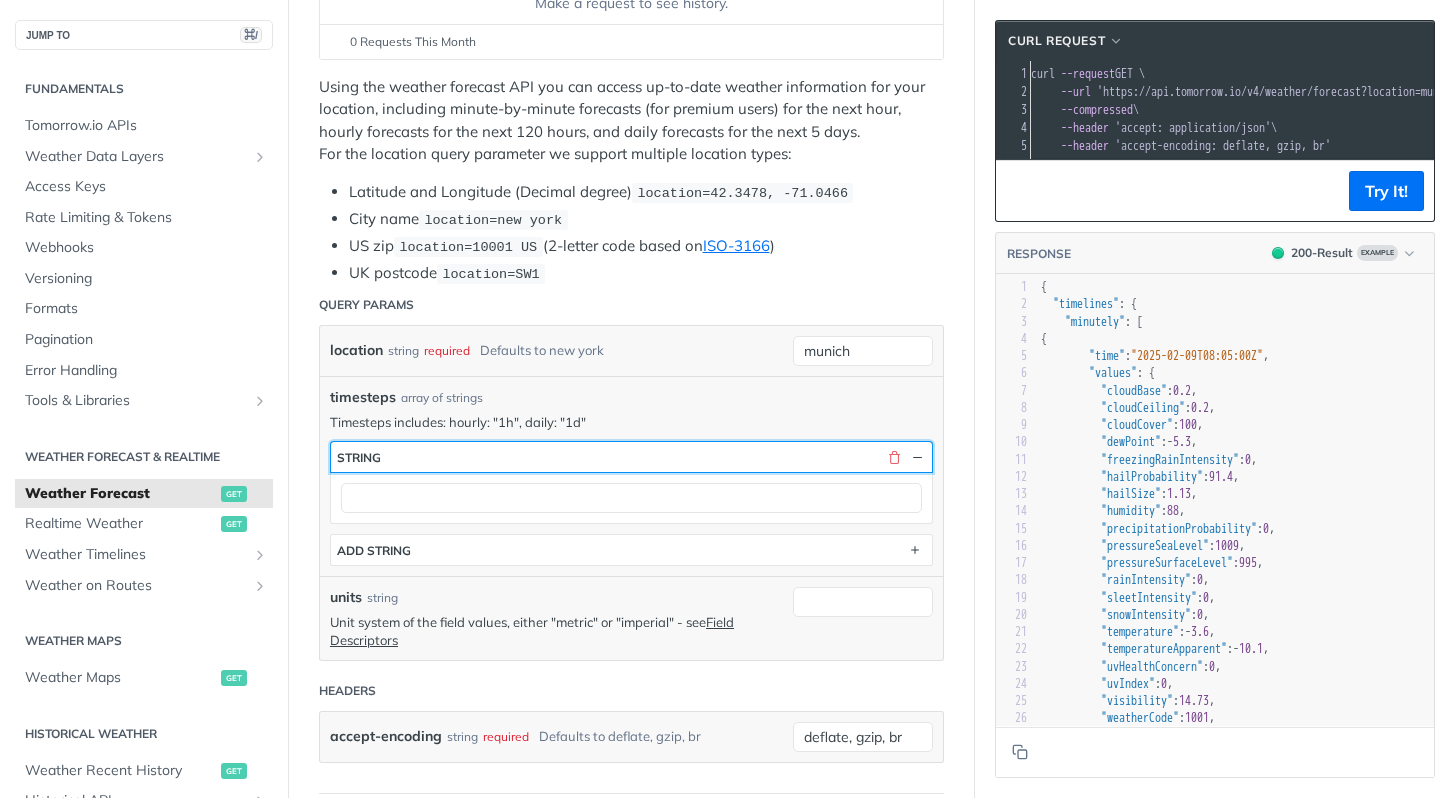 click on "string" at bounding box center [631, 457] 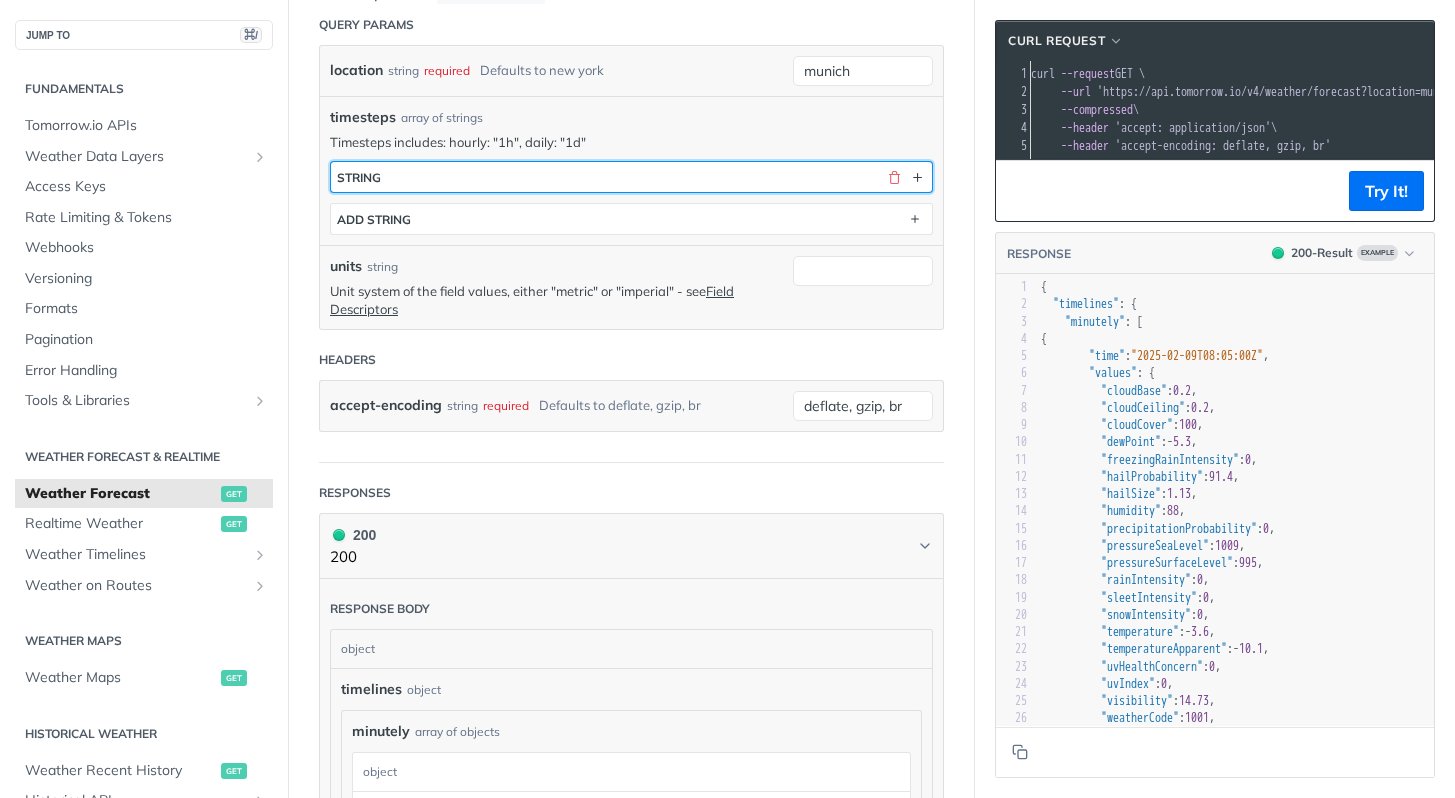 scroll, scrollTop: 698, scrollLeft: 0, axis: vertical 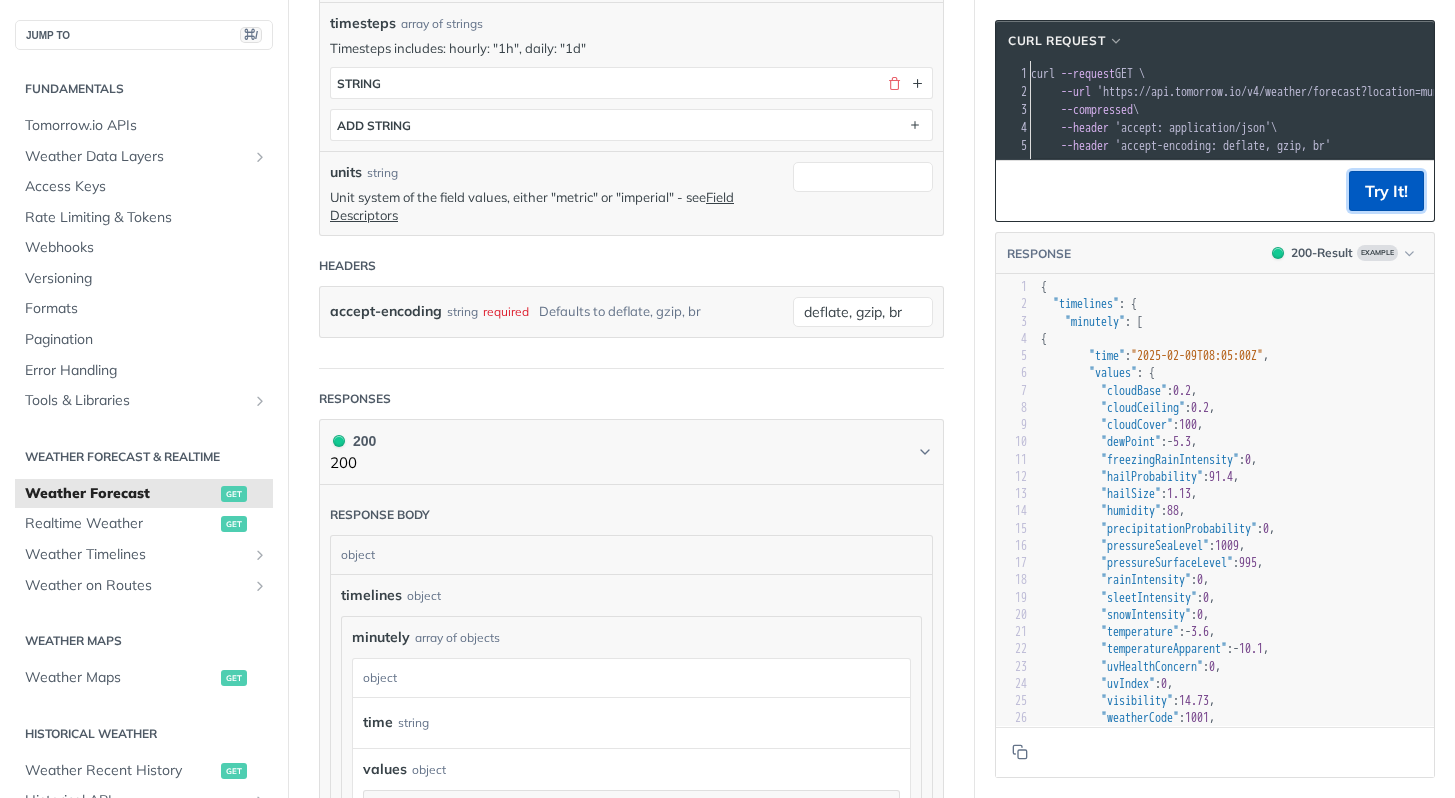 click on "Try It!" at bounding box center (1386, 191) 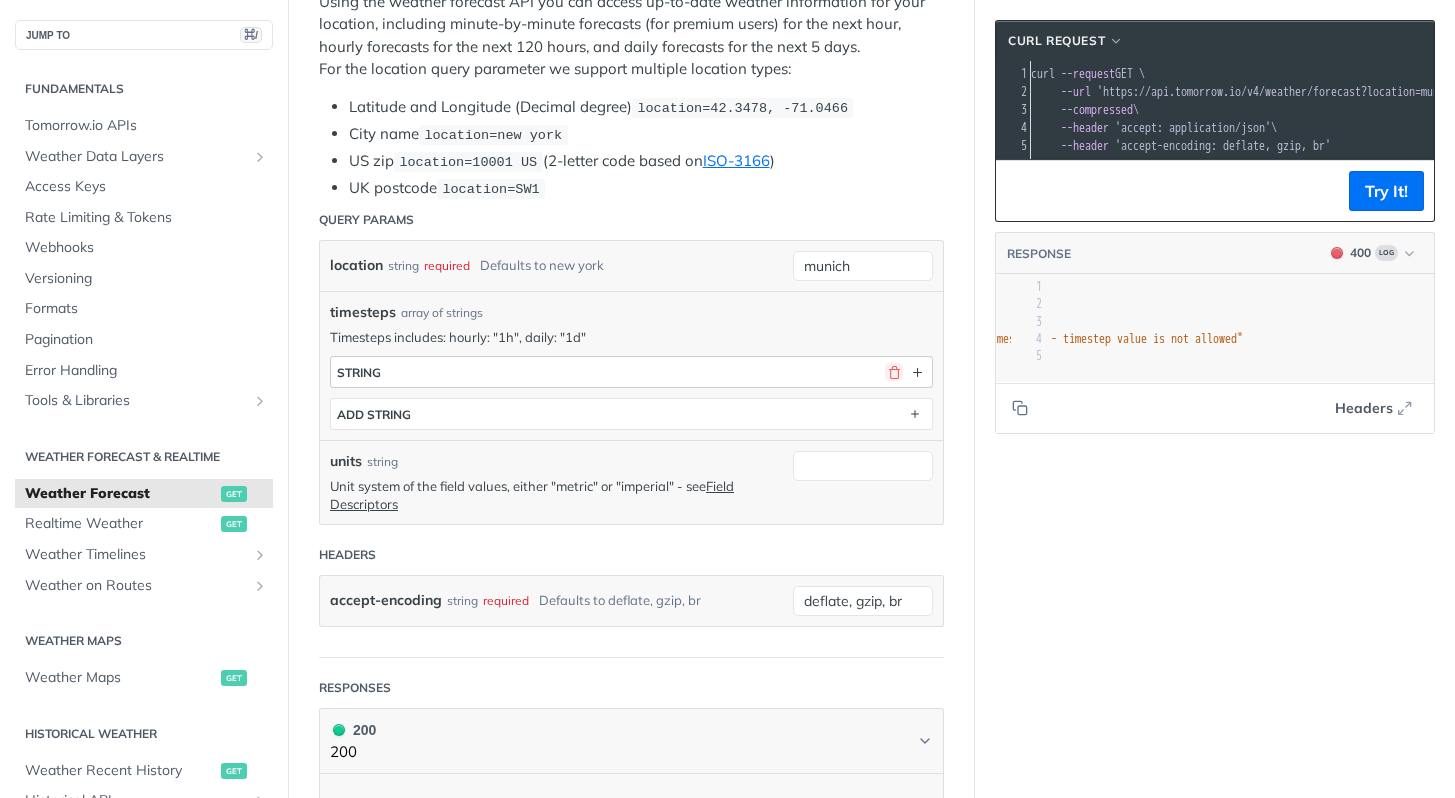 click at bounding box center (894, 372) 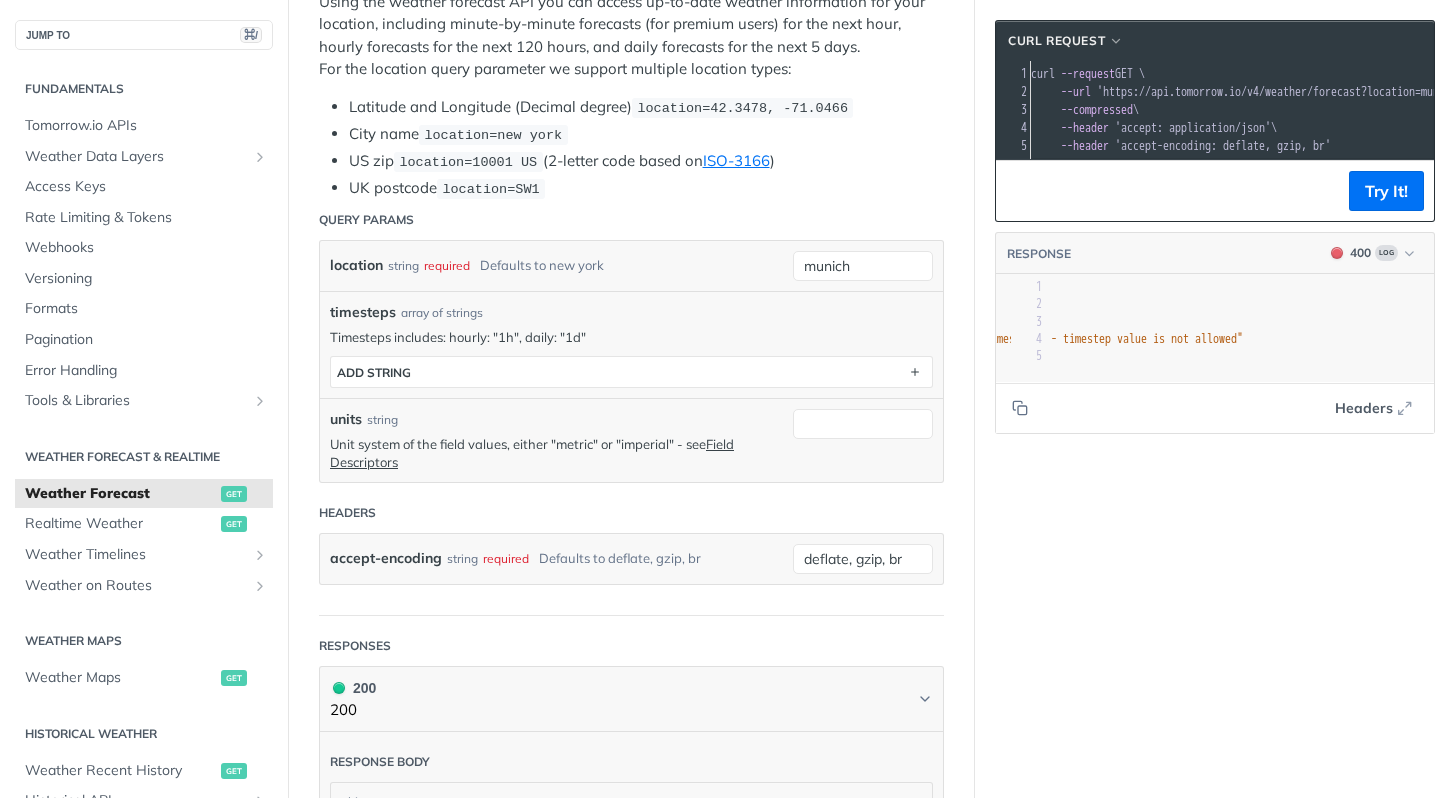 drag, startPoint x: 1267, startPoint y: 527, endPoint x: 1331, endPoint y: 324, distance: 212.84972 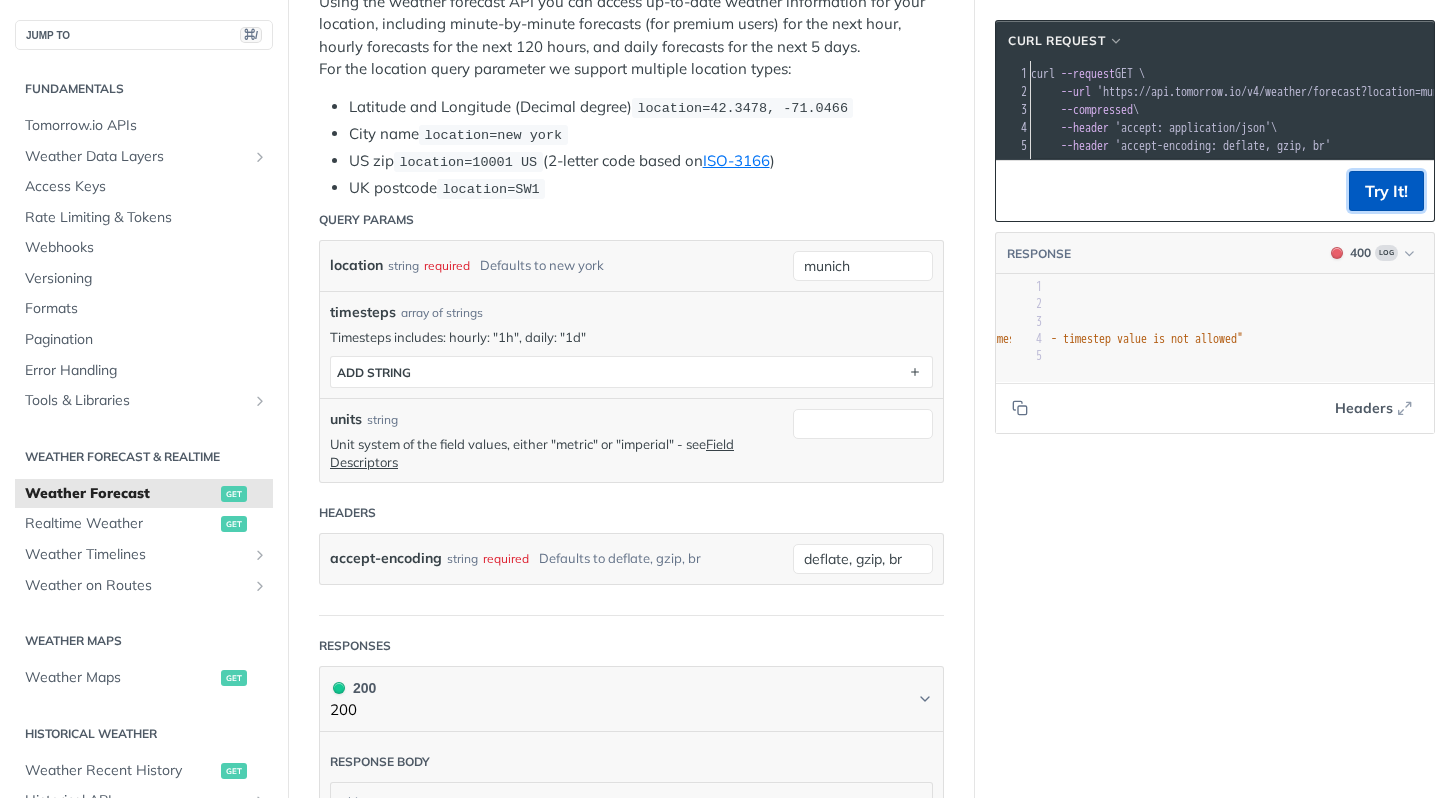 click on "Try It!" at bounding box center [1386, 191] 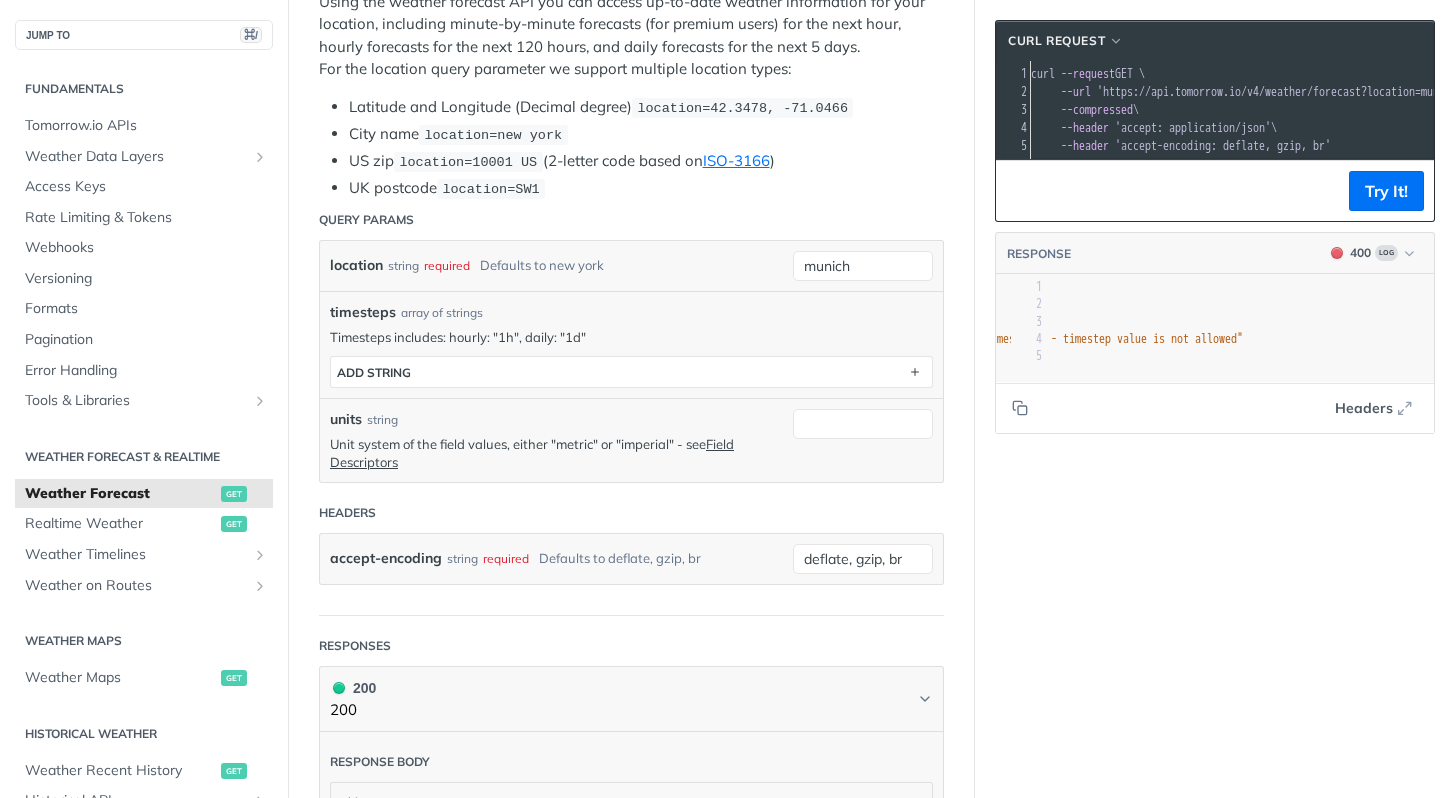 click on "Timesteps includes: hourly: "1h", daily: "1d"" at bounding box center [631, 337] 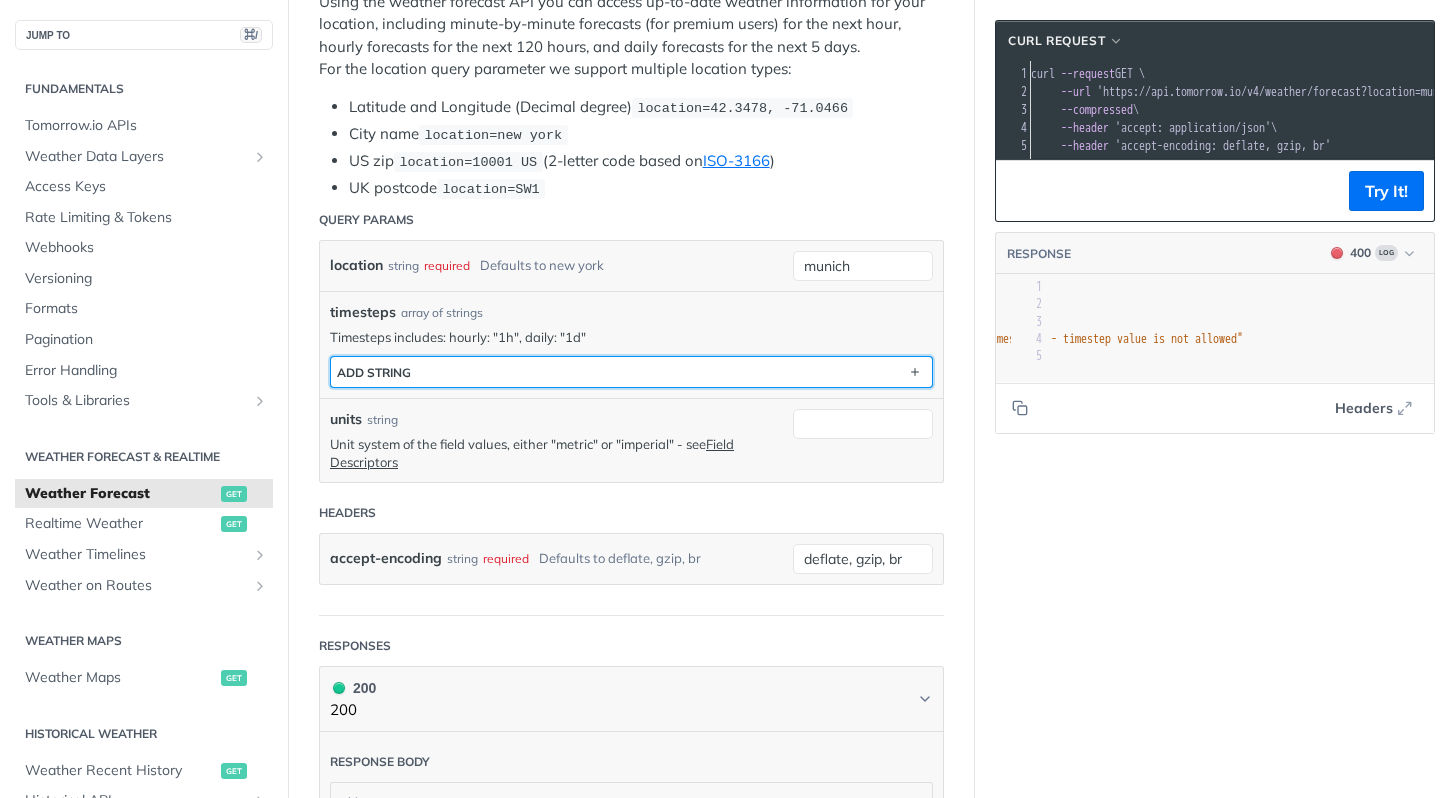 click on "ADD    string" at bounding box center [631, 372] 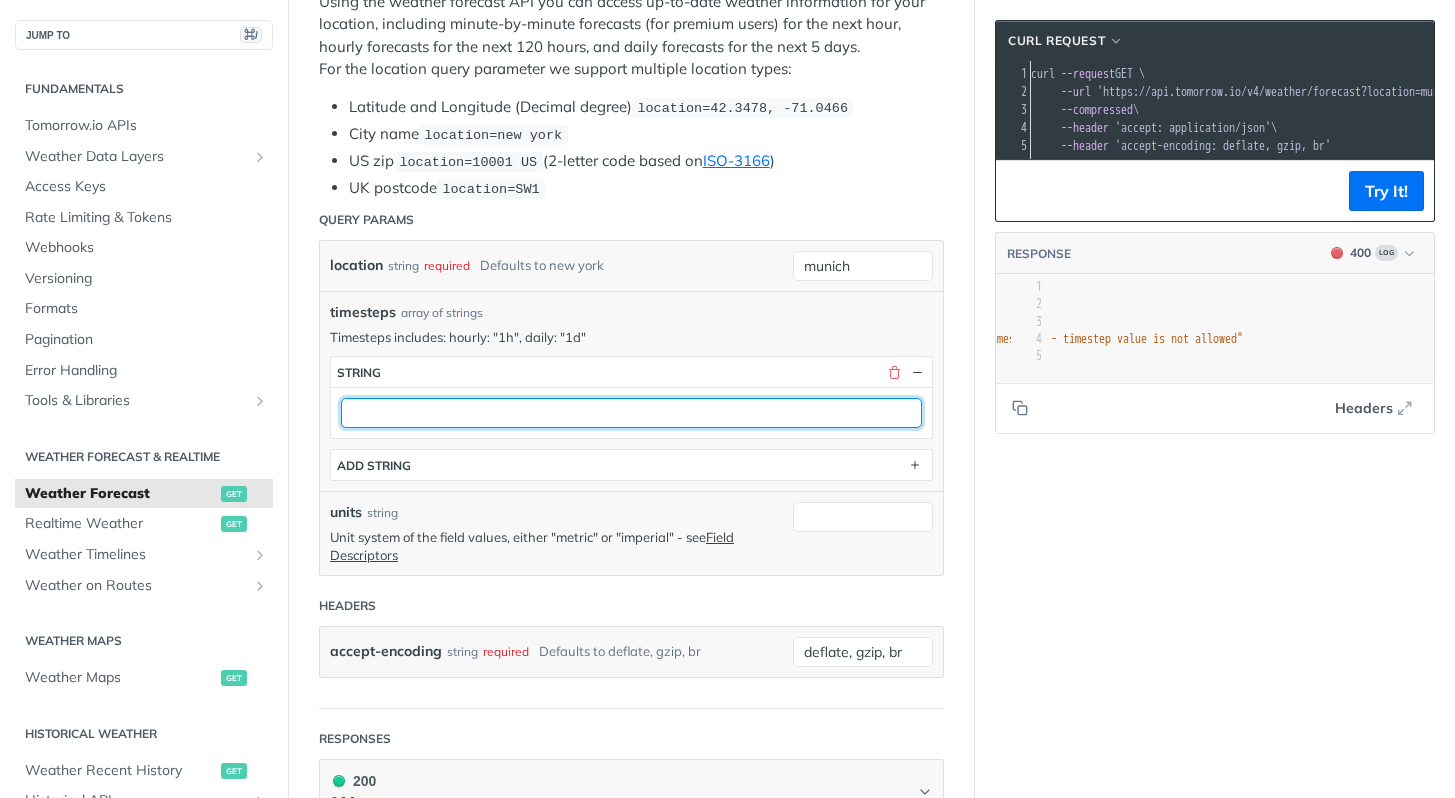 click at bounding box center (631, 413) 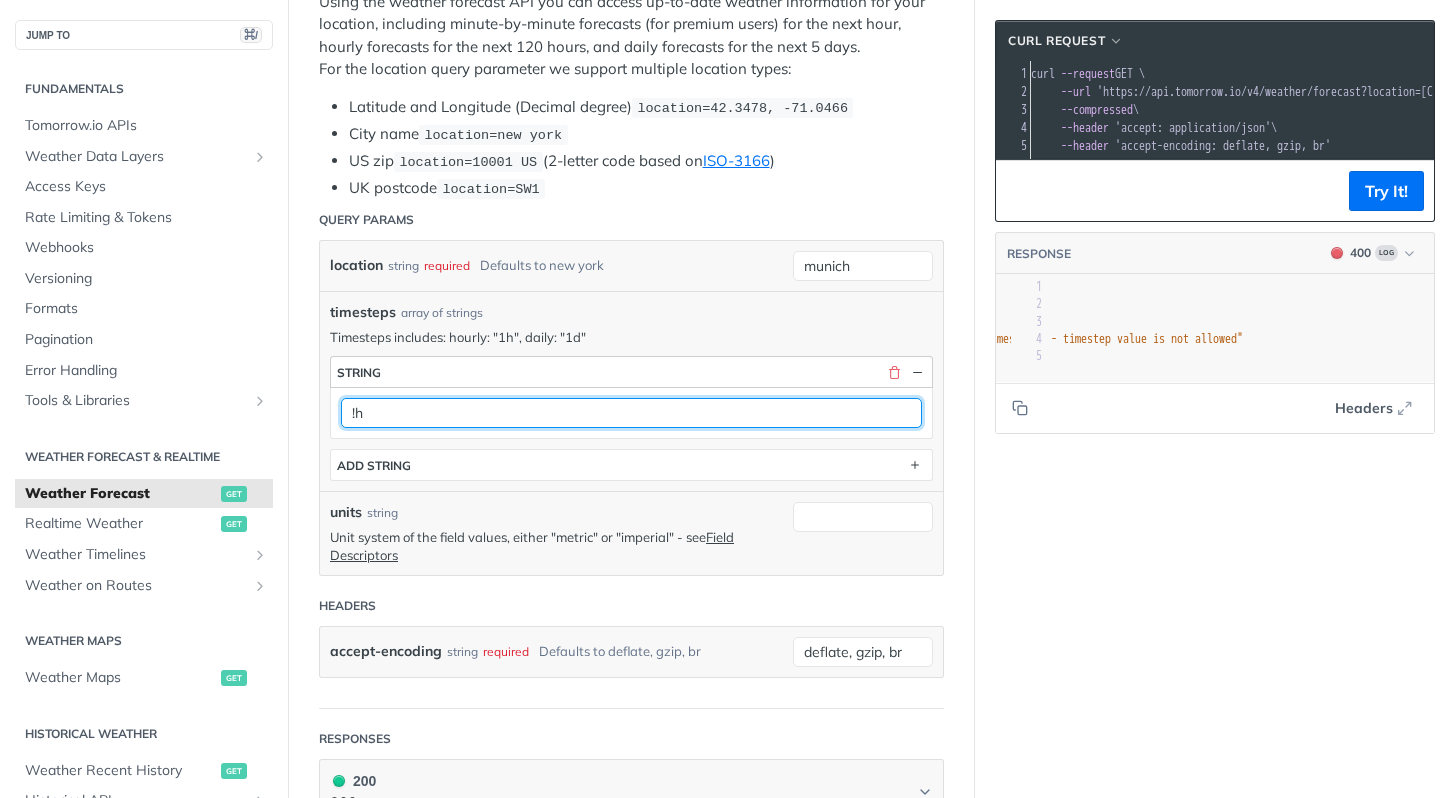 type on "!" 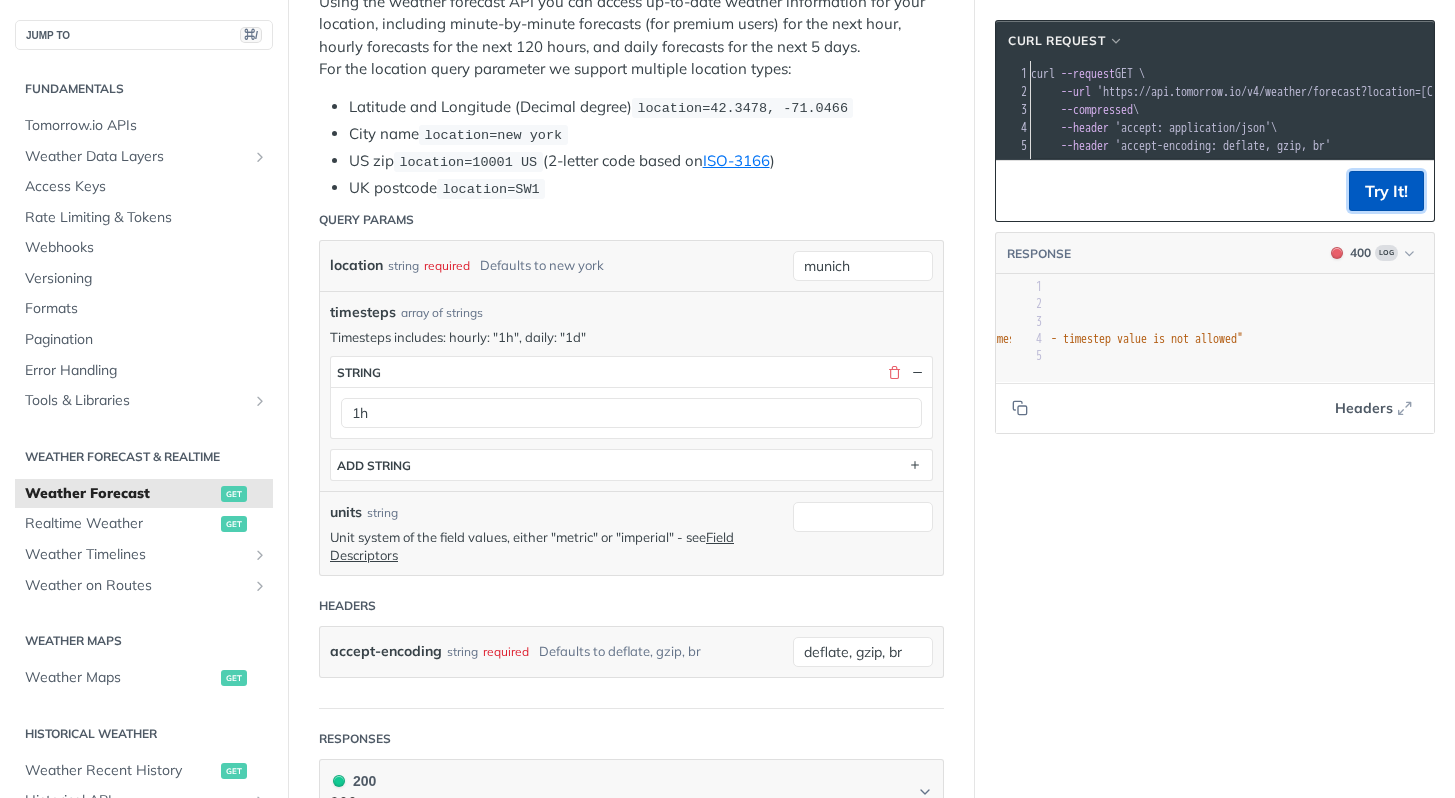 click on "Try It!" at bounding box center [1386, 191] 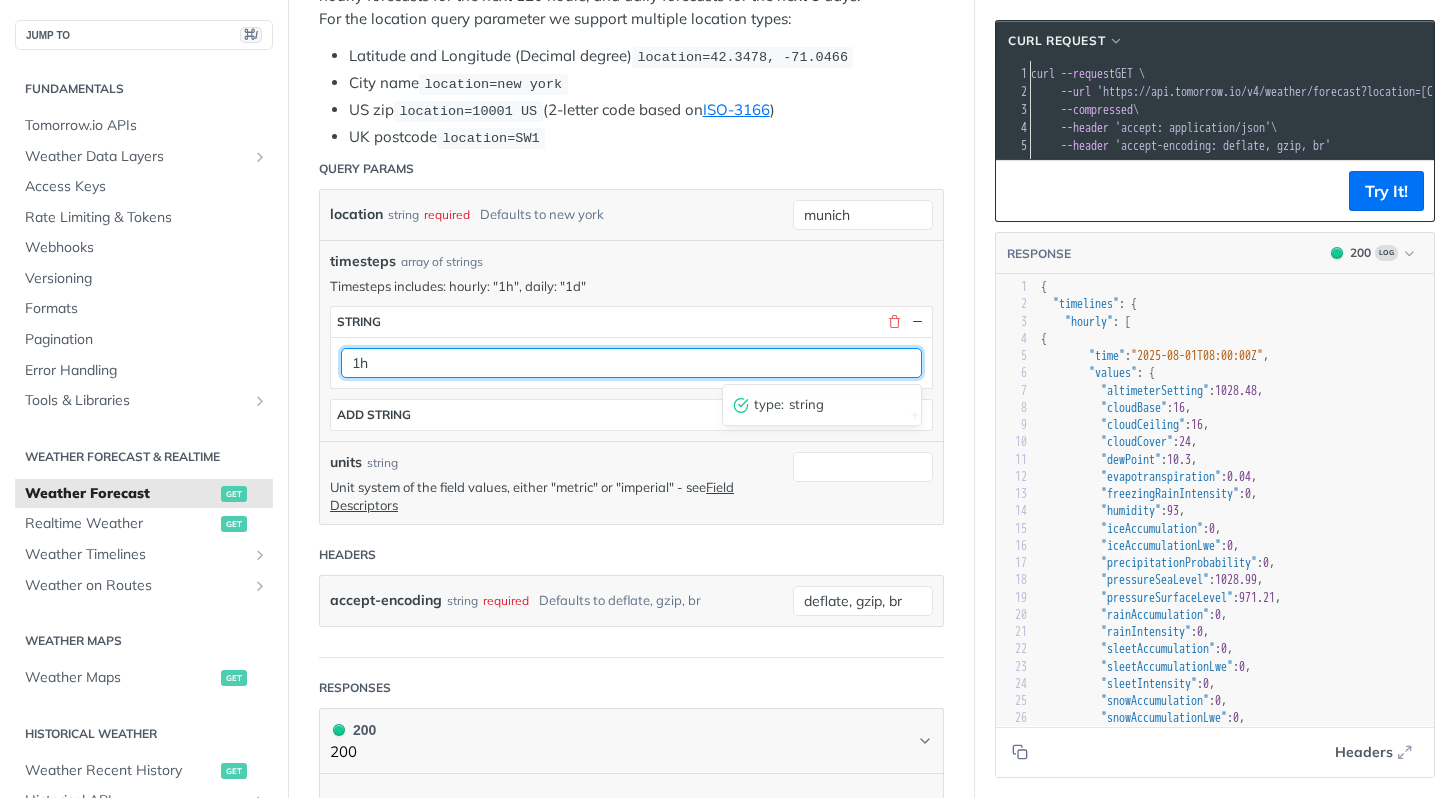 click on "1h" at bounding box center [631, 363] 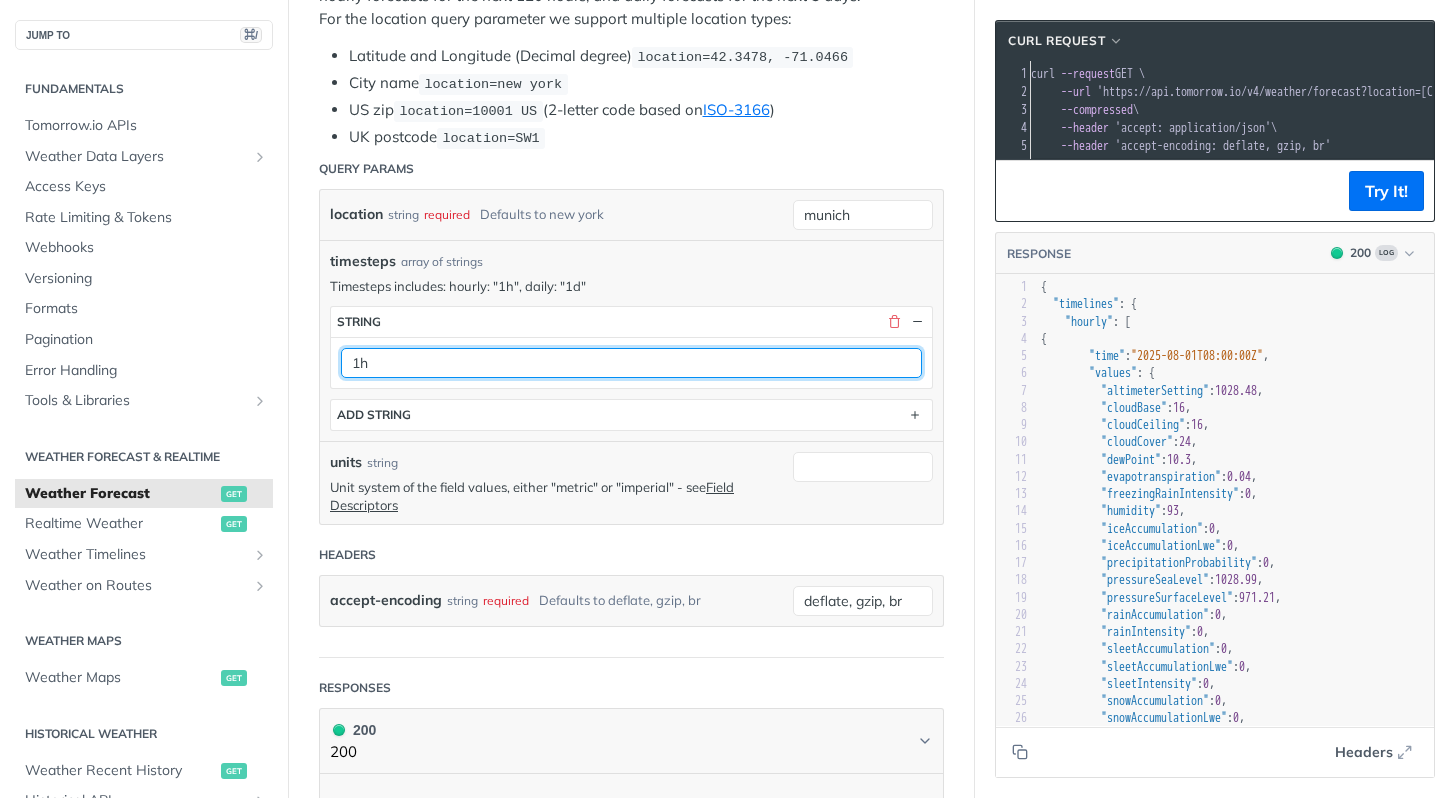 click on "1h" at bounding box center [631, 363] 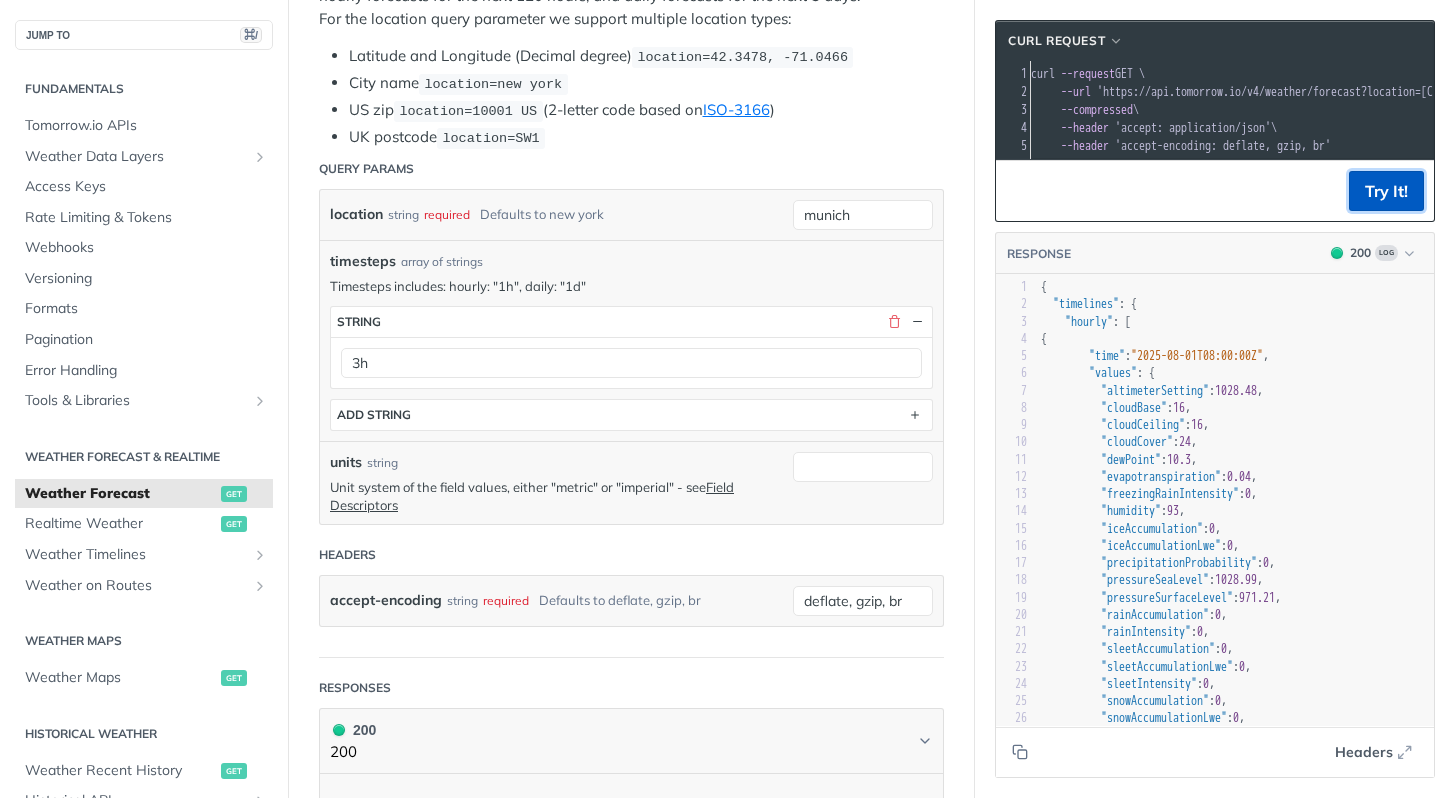 click on "Try It!" at bounding box center [1386, 191] 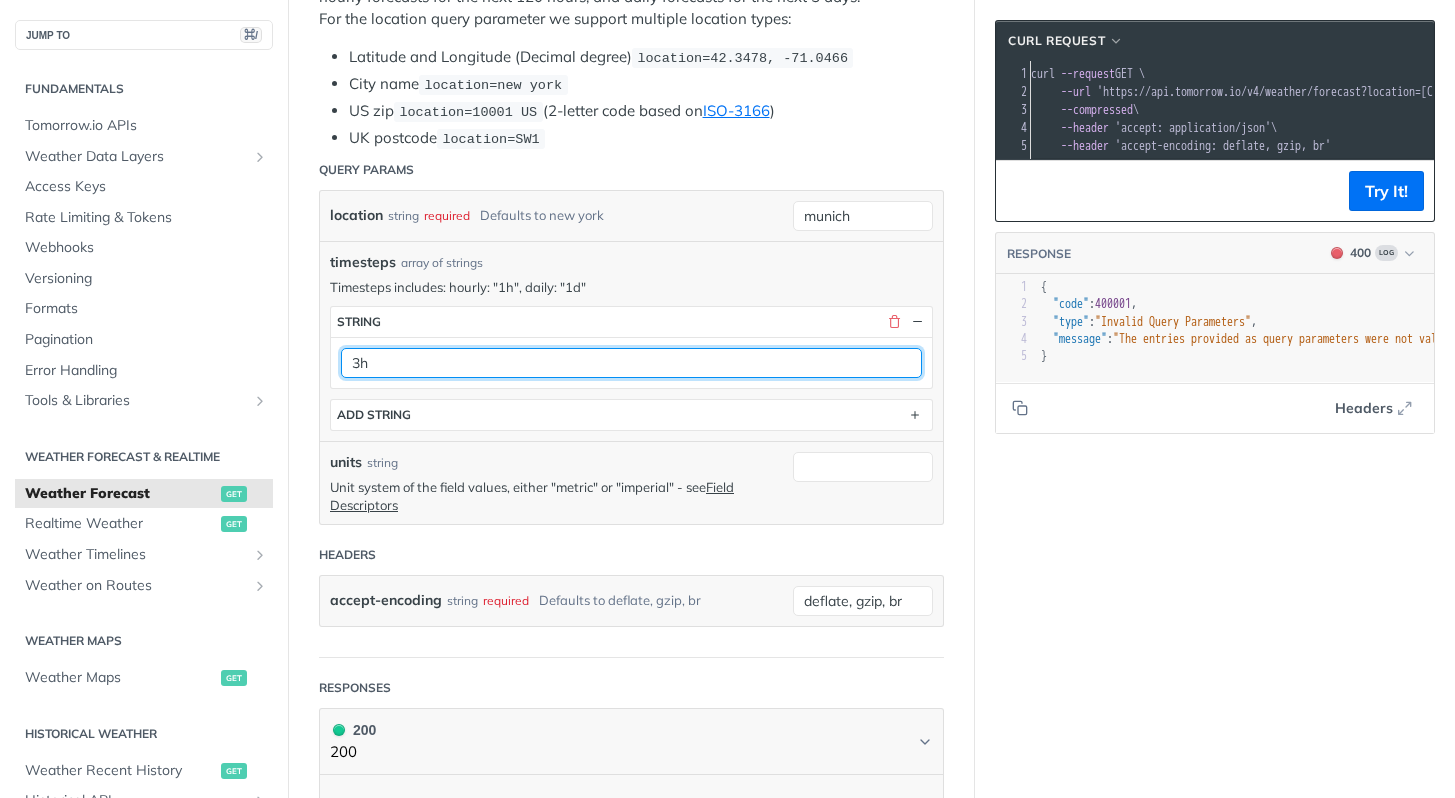 click on "3h" at bounding box center [631, 363] 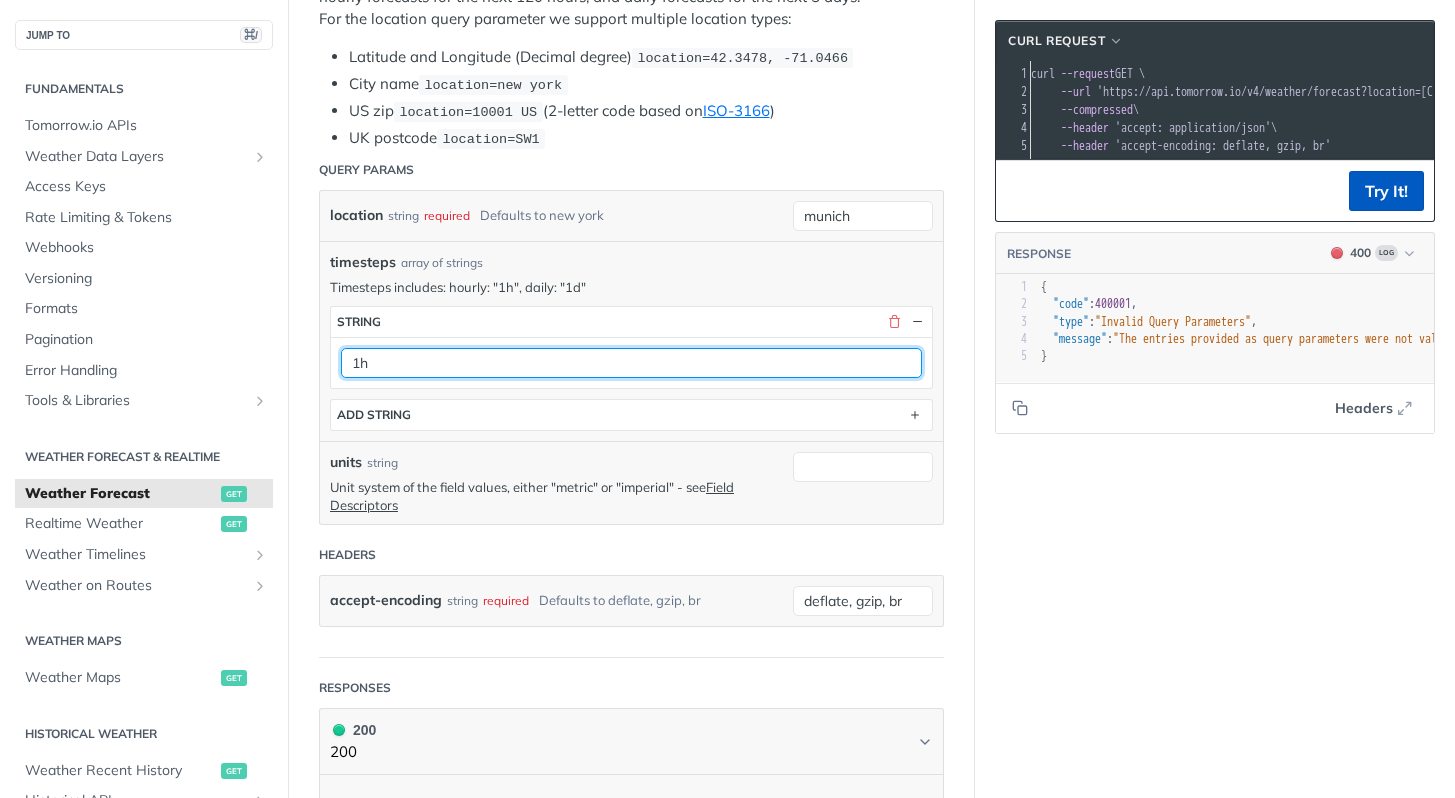 type on "1h" 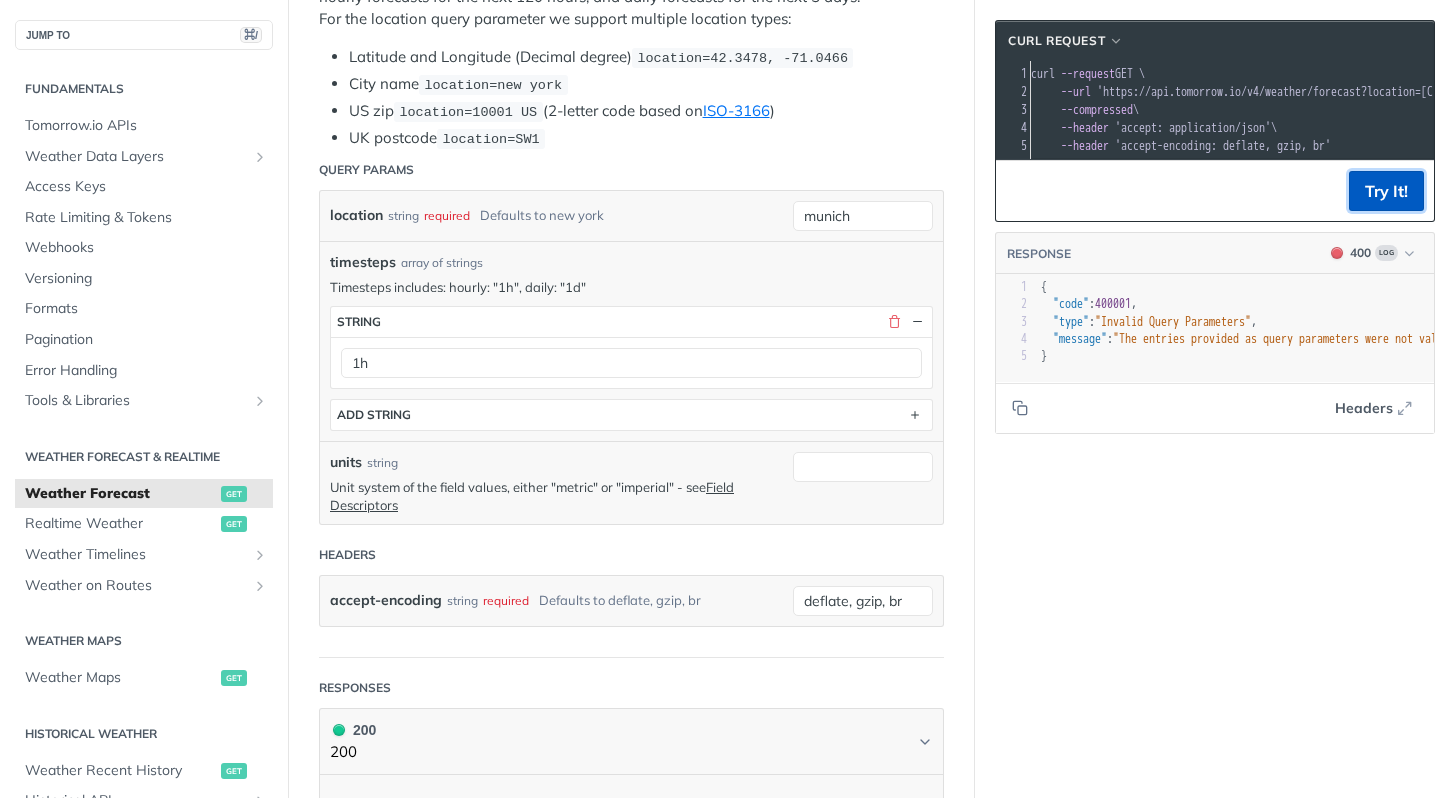 click on "Try It!" at bounding box center [1386, 191] 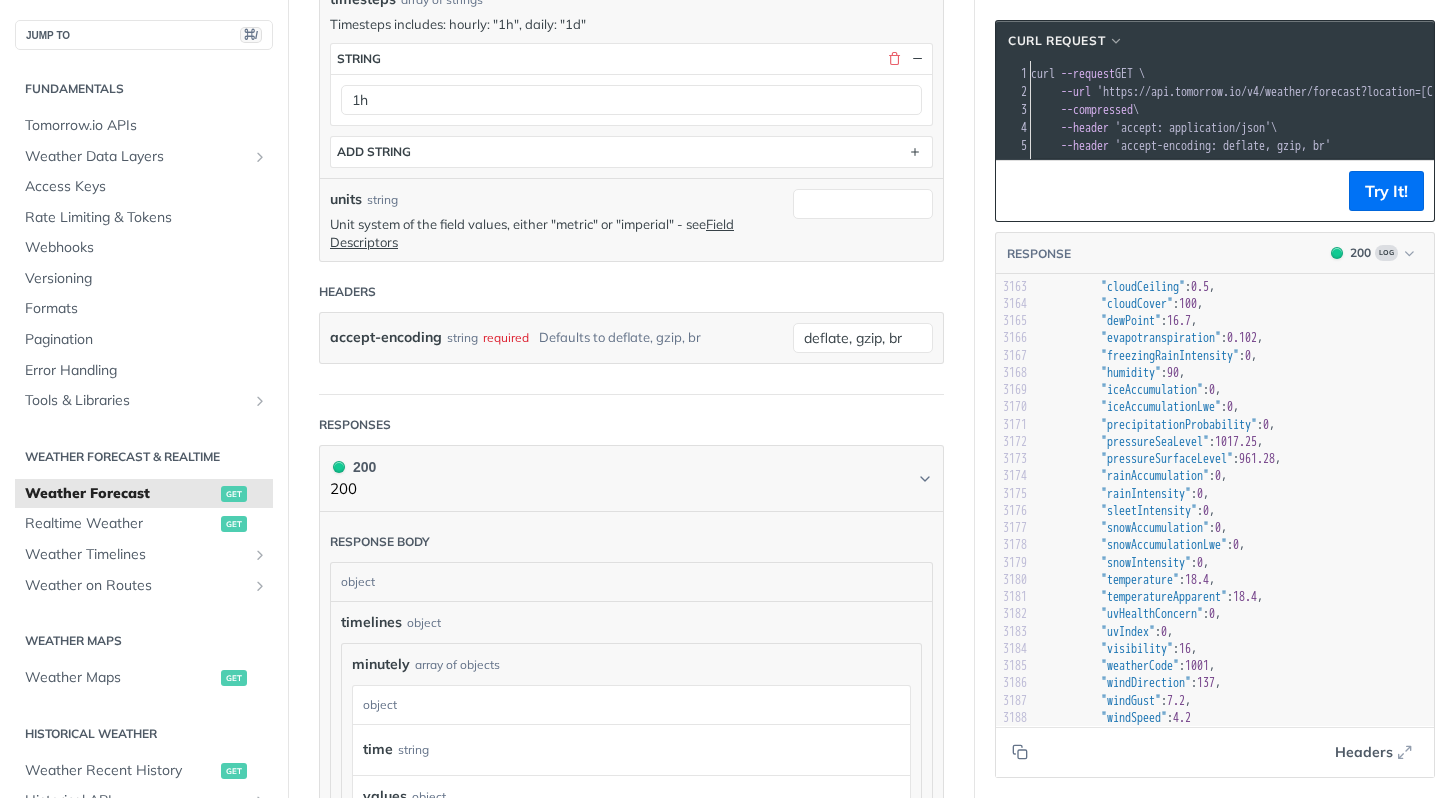 click on ""temperatureApparent"" at bounding box center [1164, 597] 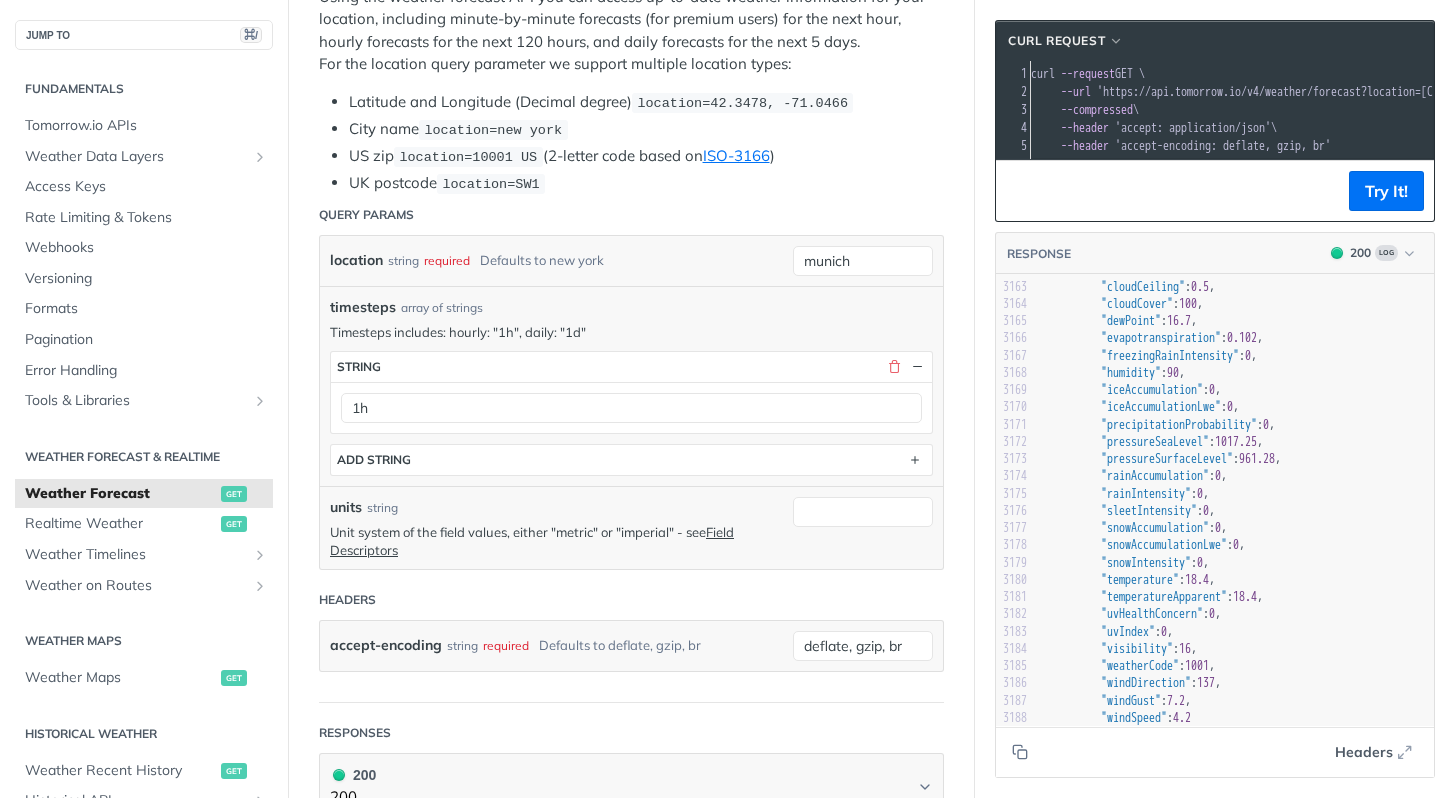 scroll, scrollTop: 273, scrollLeft: 0, axis: vertical 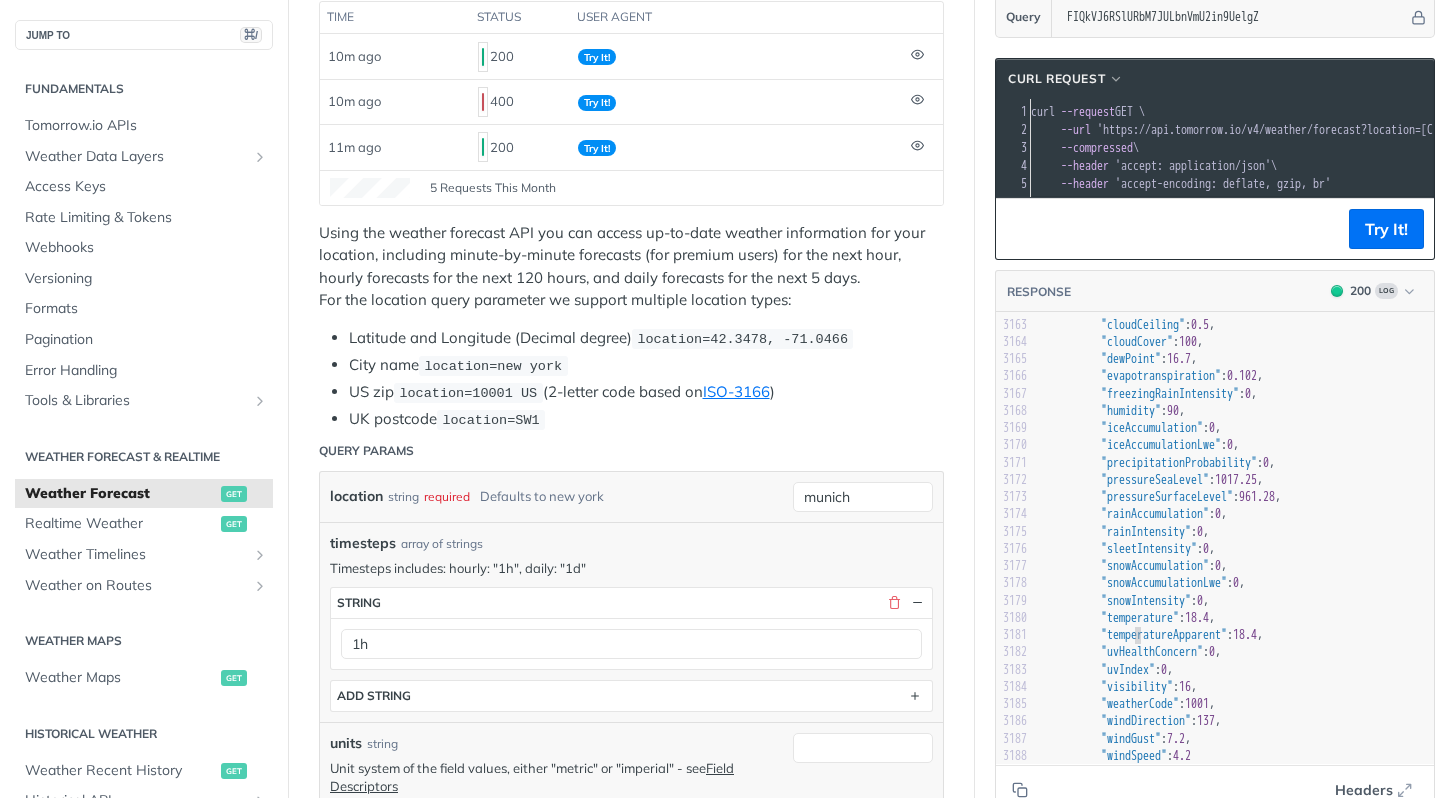 click on "'https://api.tomorrow.io/v4/weather/forecast?location=munich&timesteps=1h&apikey=FIQkVJ6RSlURbM7JULbnVmU2in9UelgZ'" at bounding box center [1400, 130] 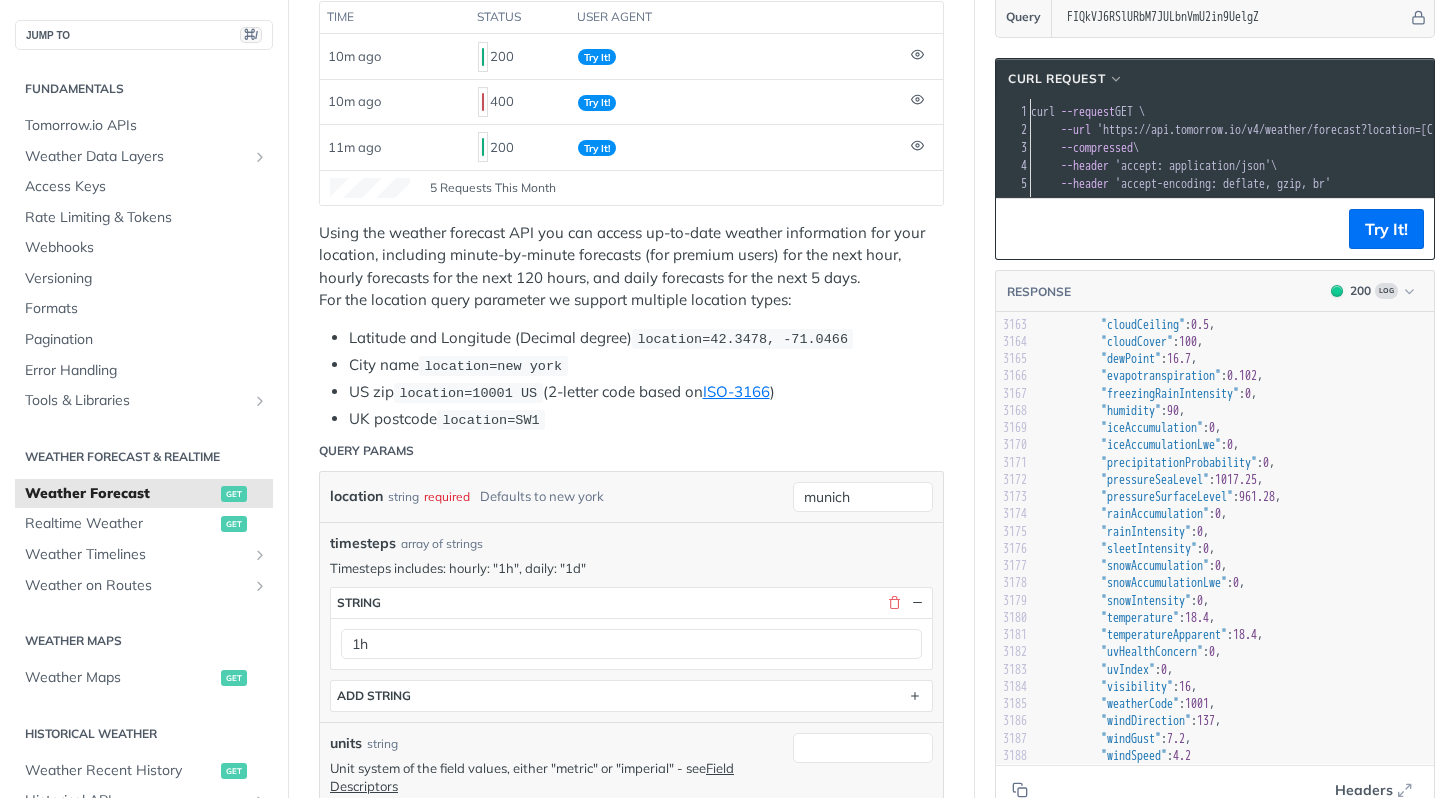 click on "'accept: application/json'" at bounding box center [1193, 166] 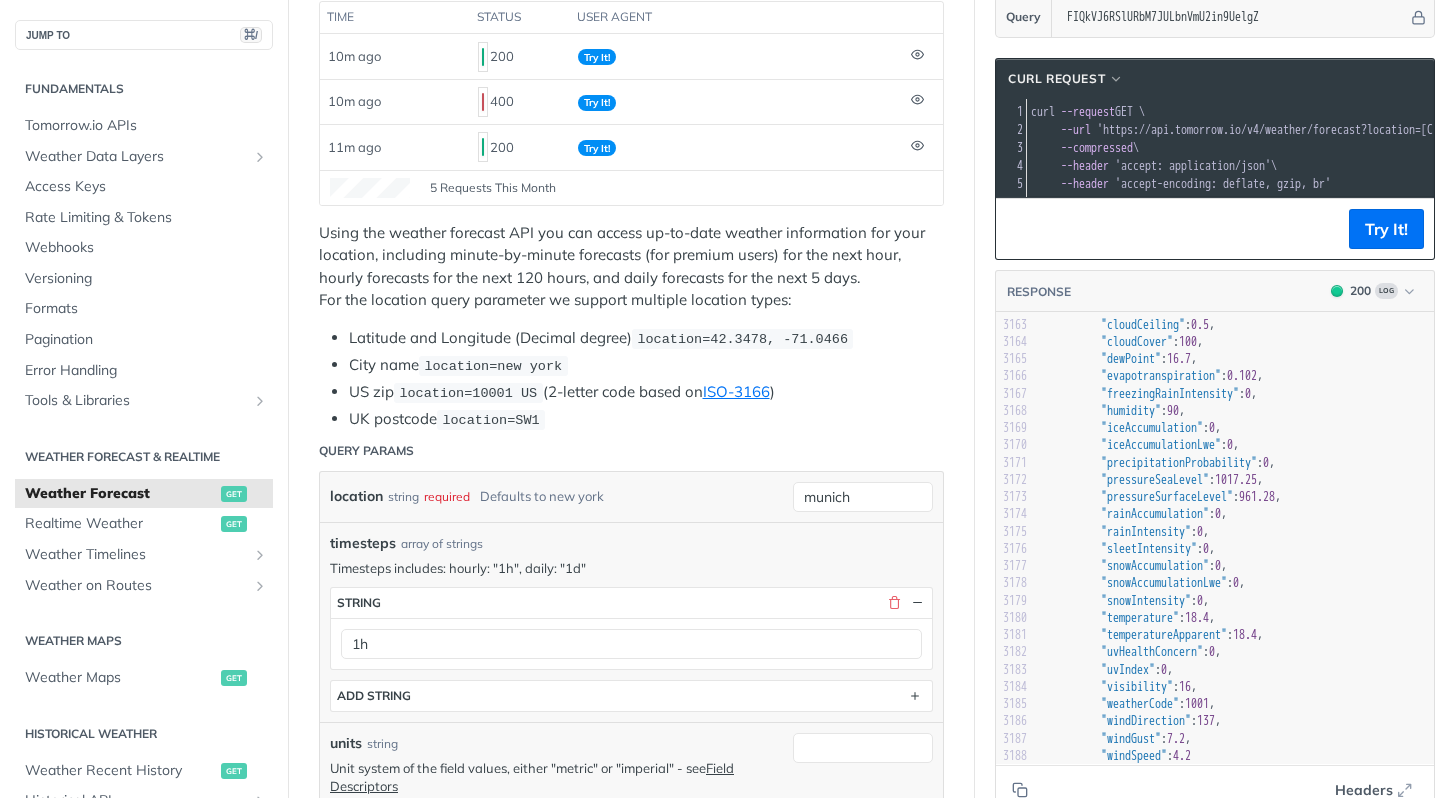 scroll, scrollTop: 0, scrollLeft: 0, axis: both 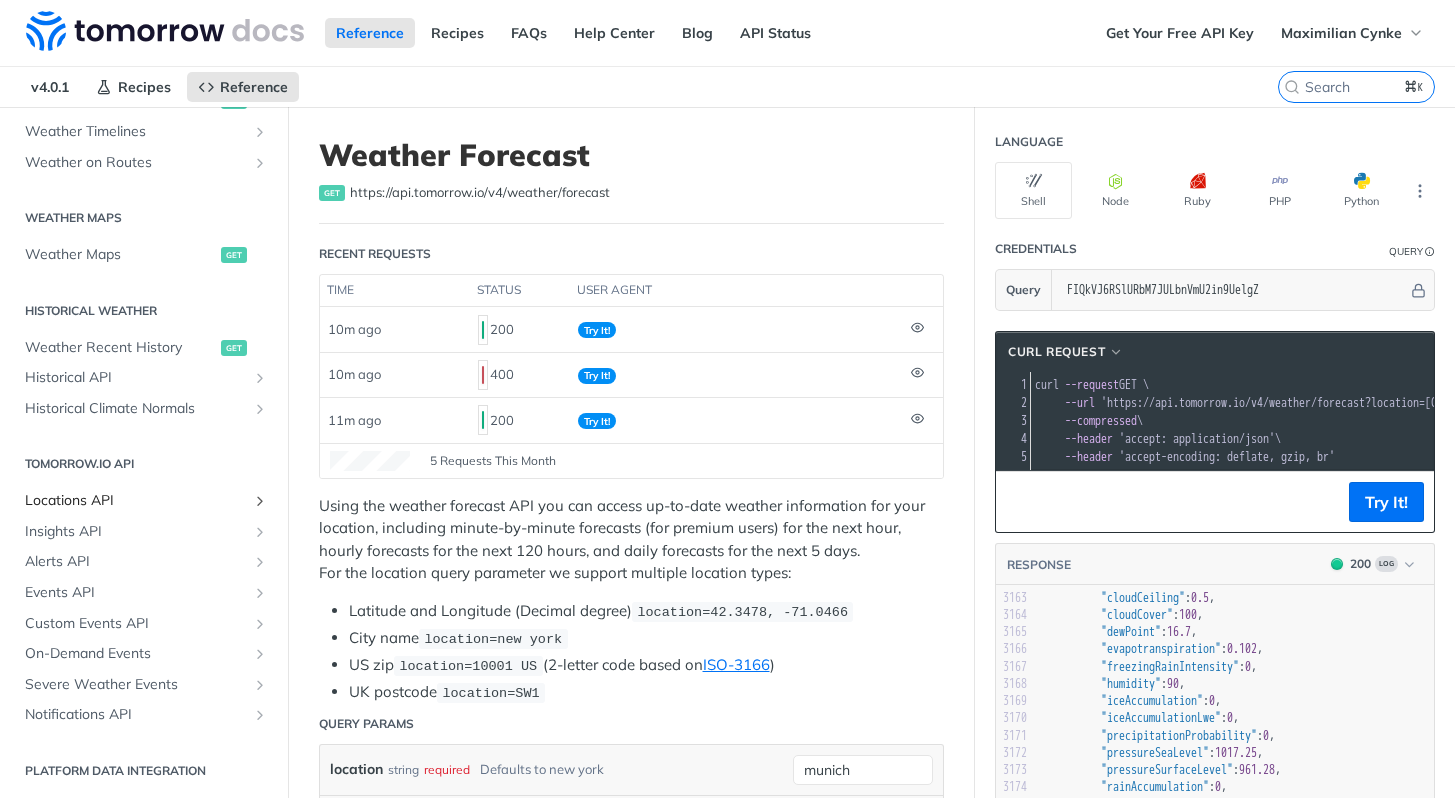 click on "Locations API" at bounding box center [136, 501] 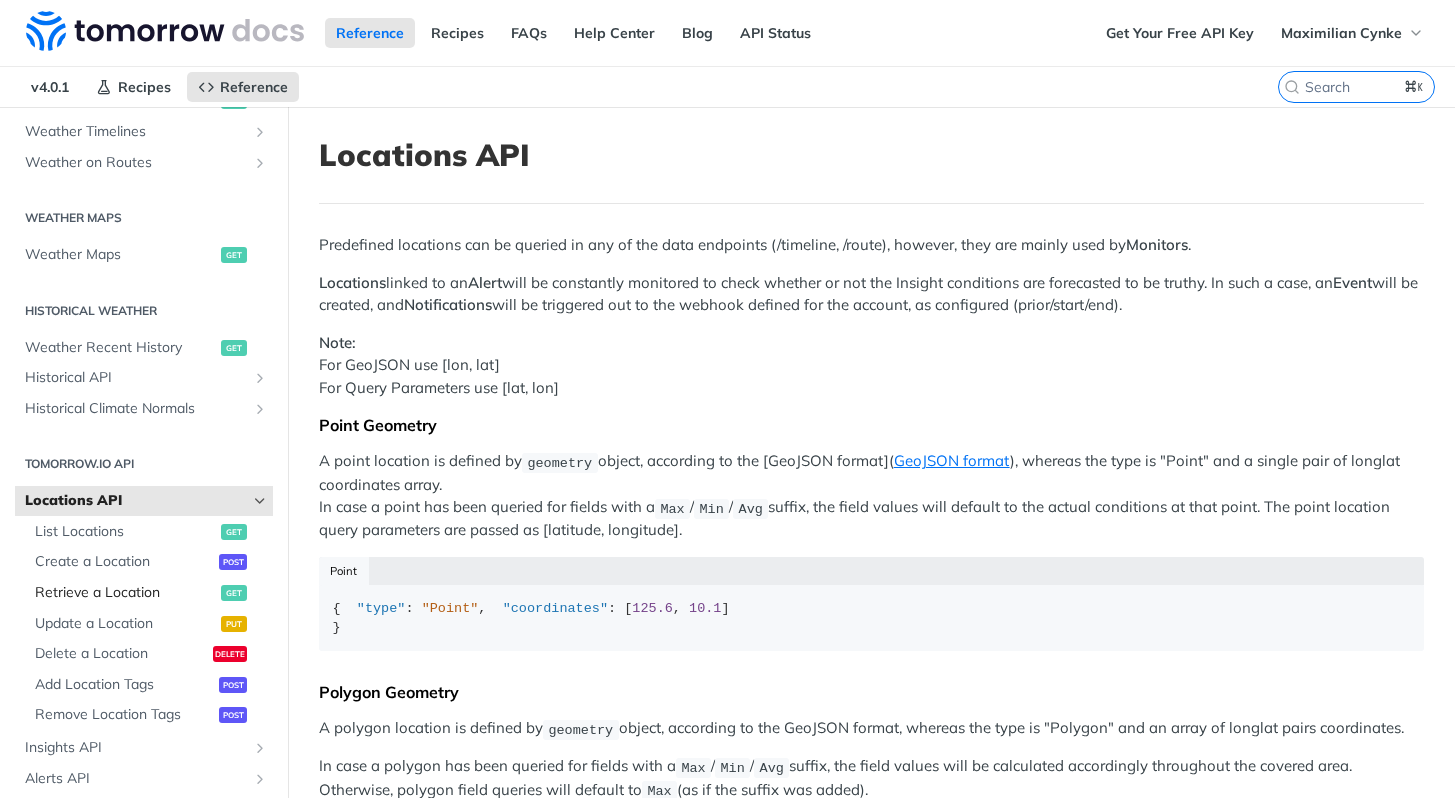 click on "Retrieve a Location" at bounding box center (125, 593) 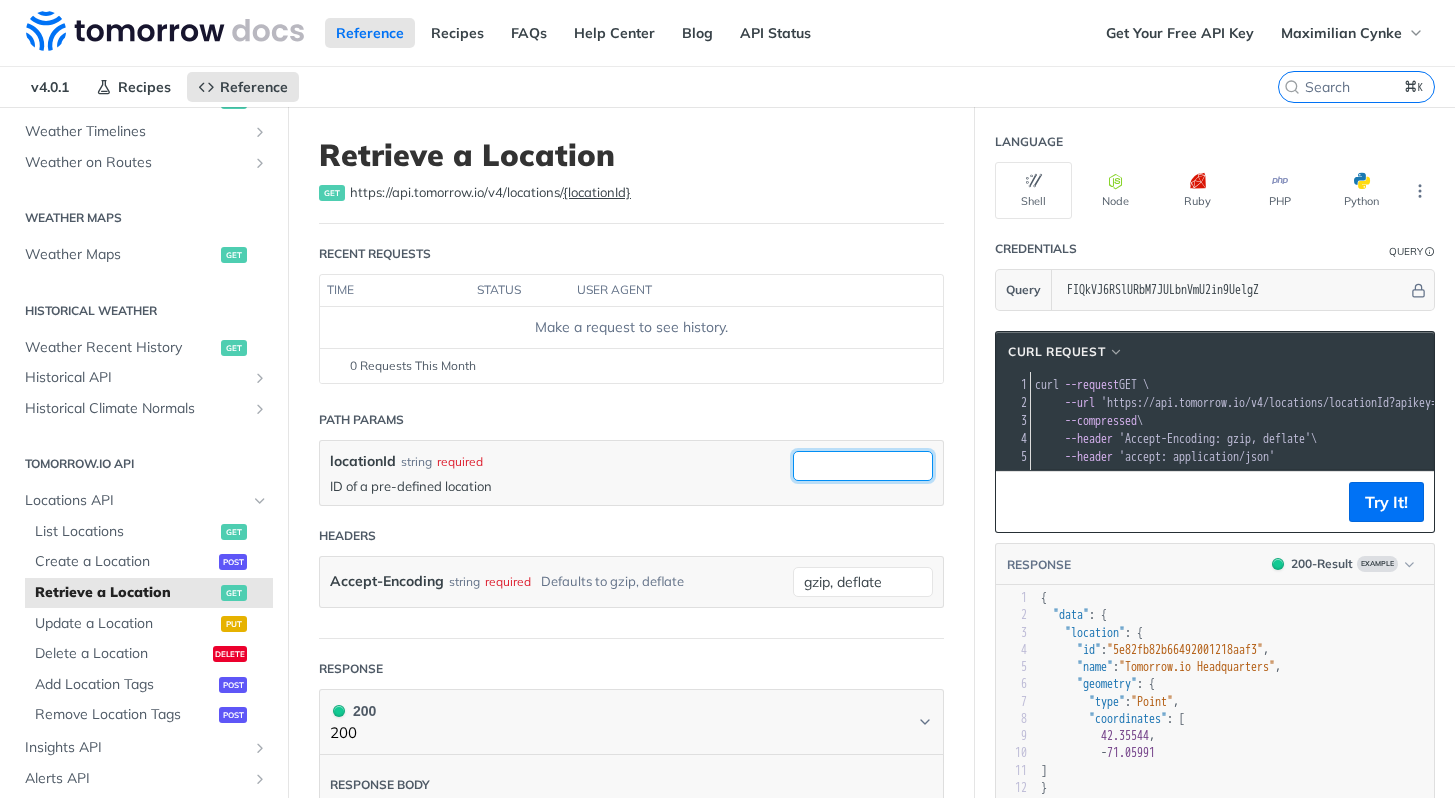 click on "locationId" at bounding box center [863, 466] 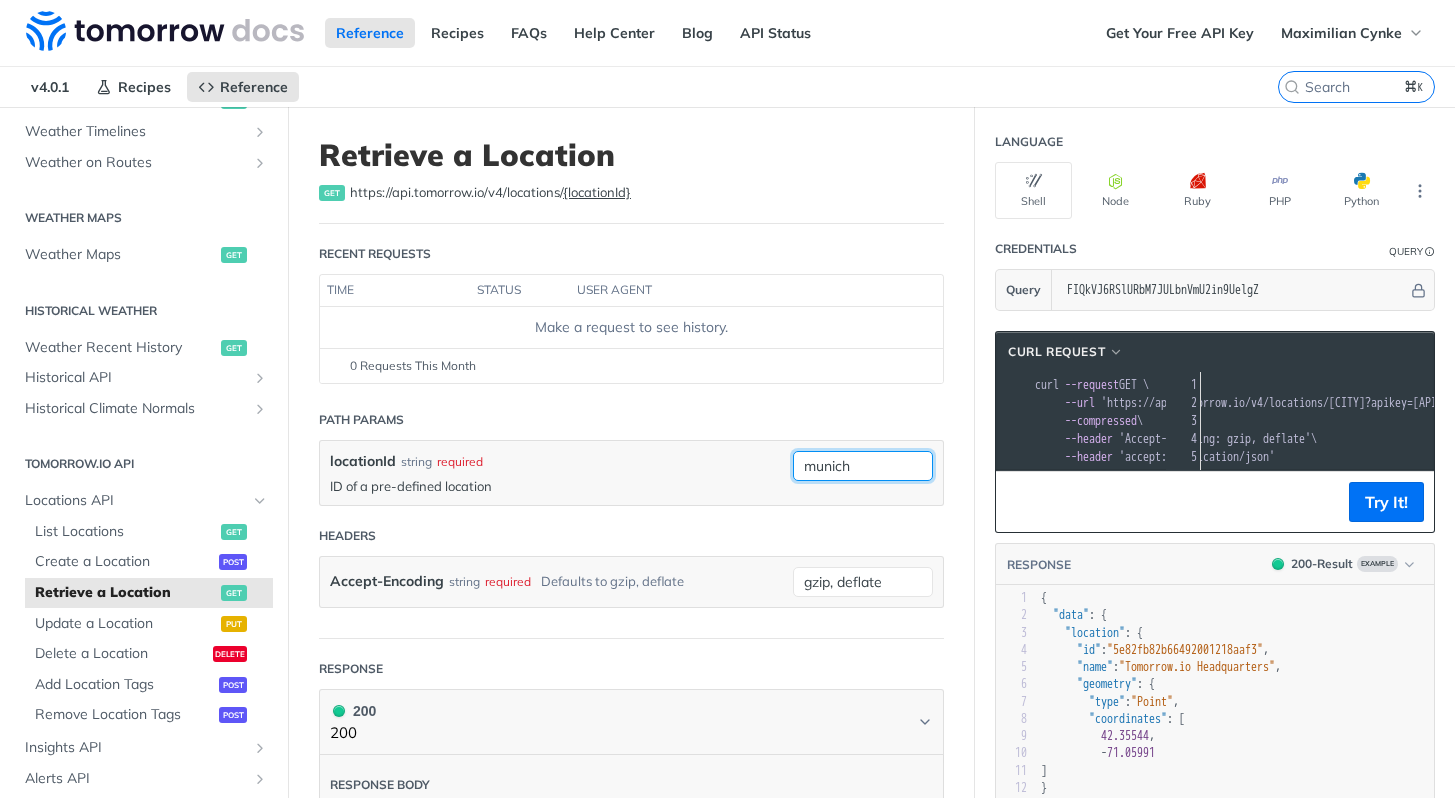 scroll, scrollTop: 0, scrollLeft: 312, axis: horizontal 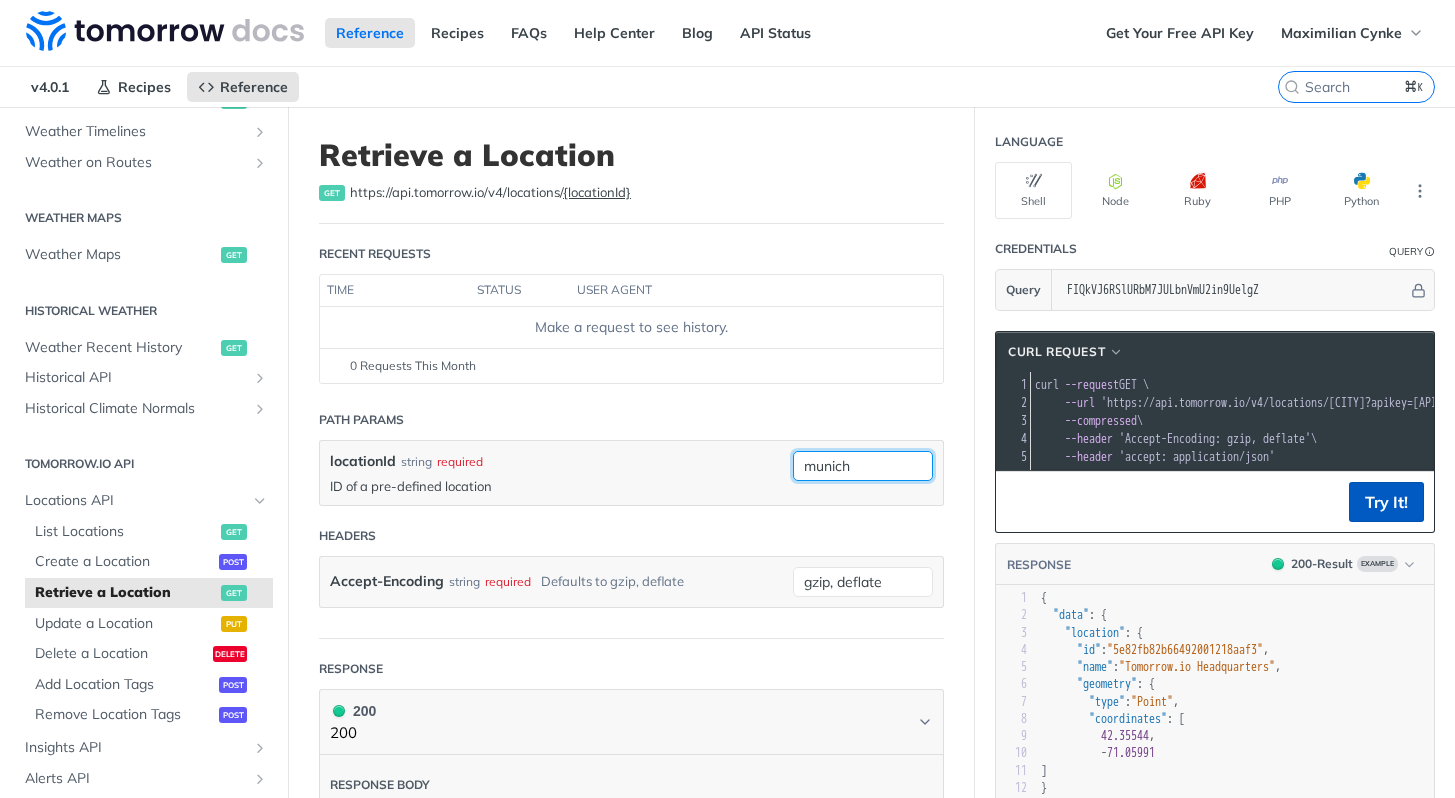 type on "munich" 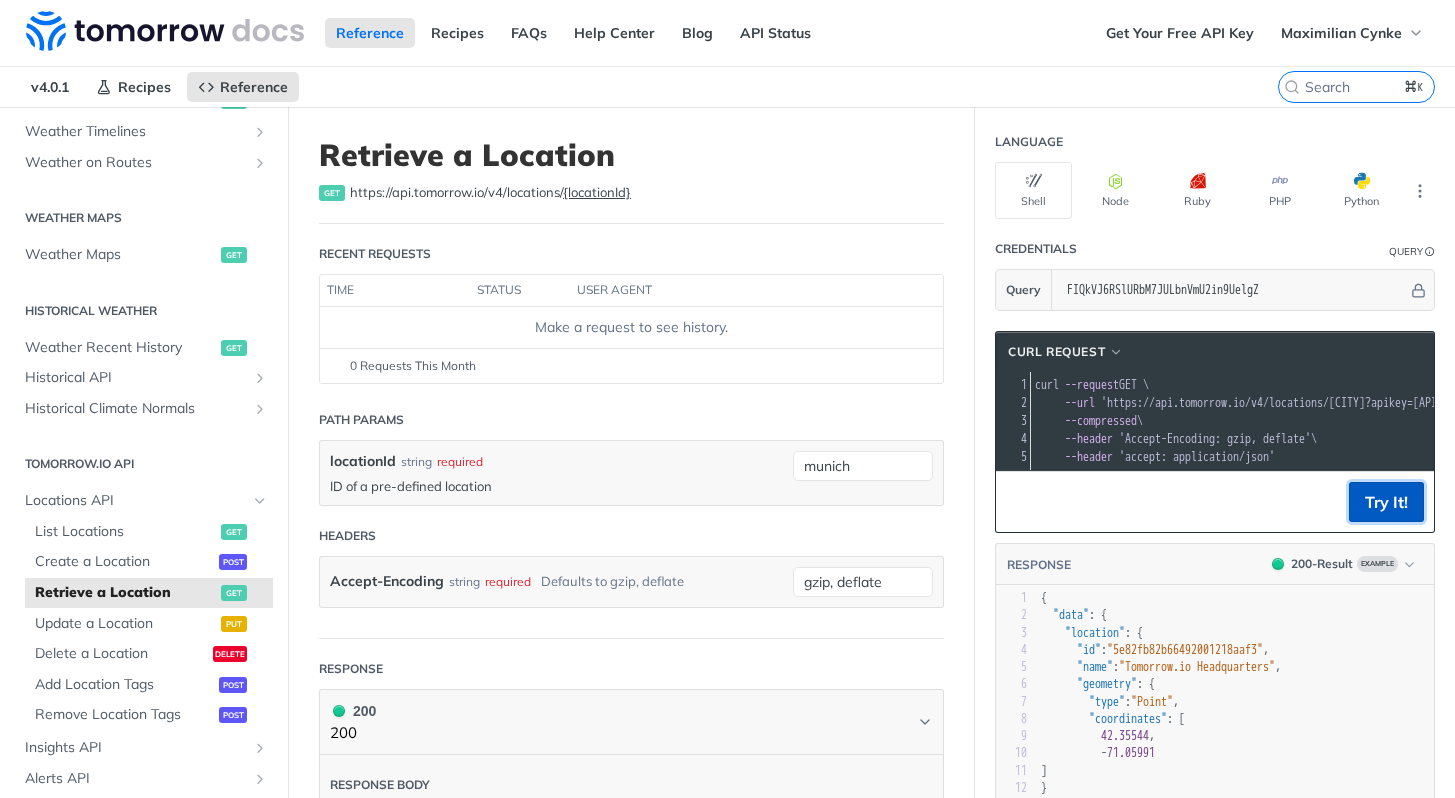 click on "Try It!" at bounding box center [1386, 502] 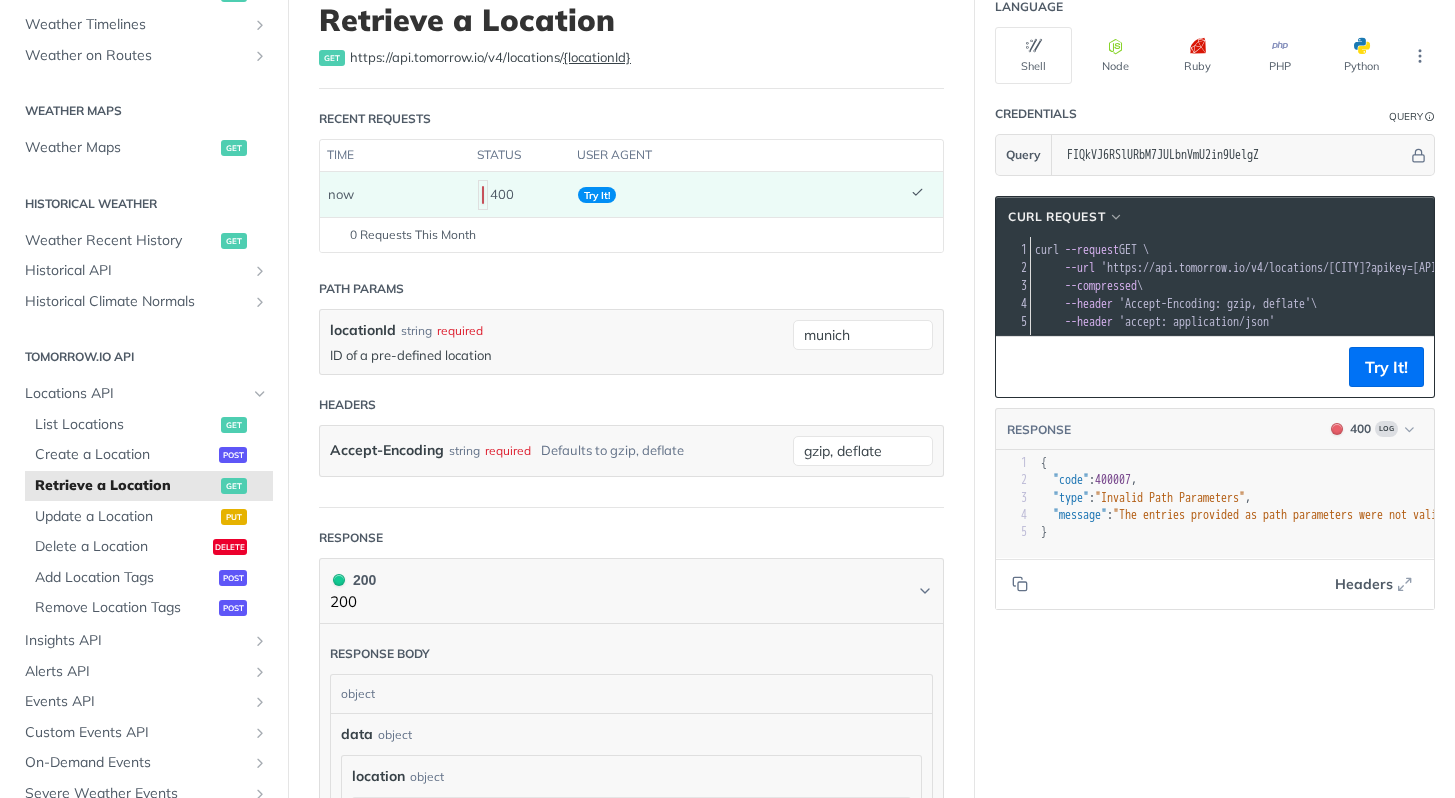 scroll, scrollTop: 133, scrollLeft: 0, axis: vertical 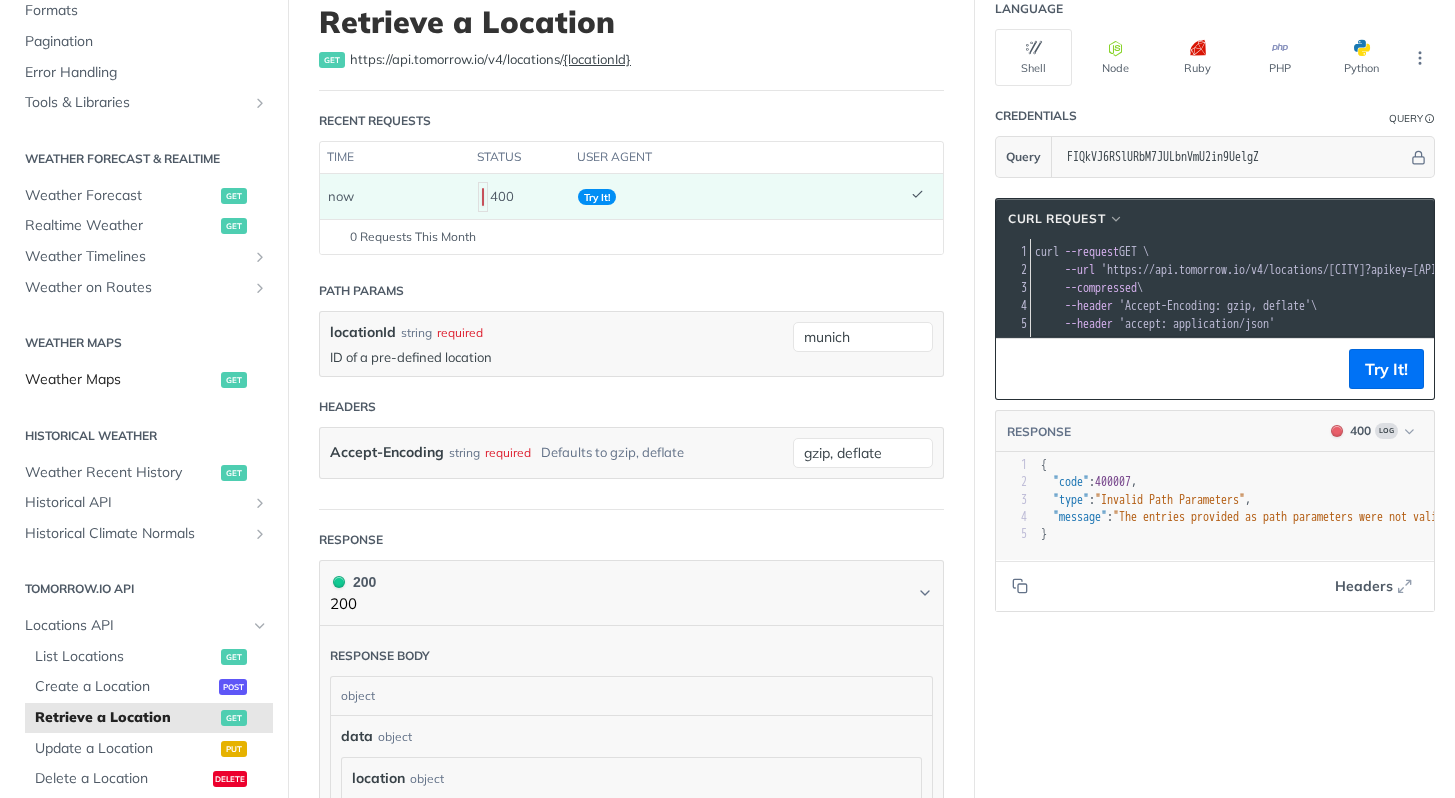 click on "Weather Maps" at bounding box center [120, 380] 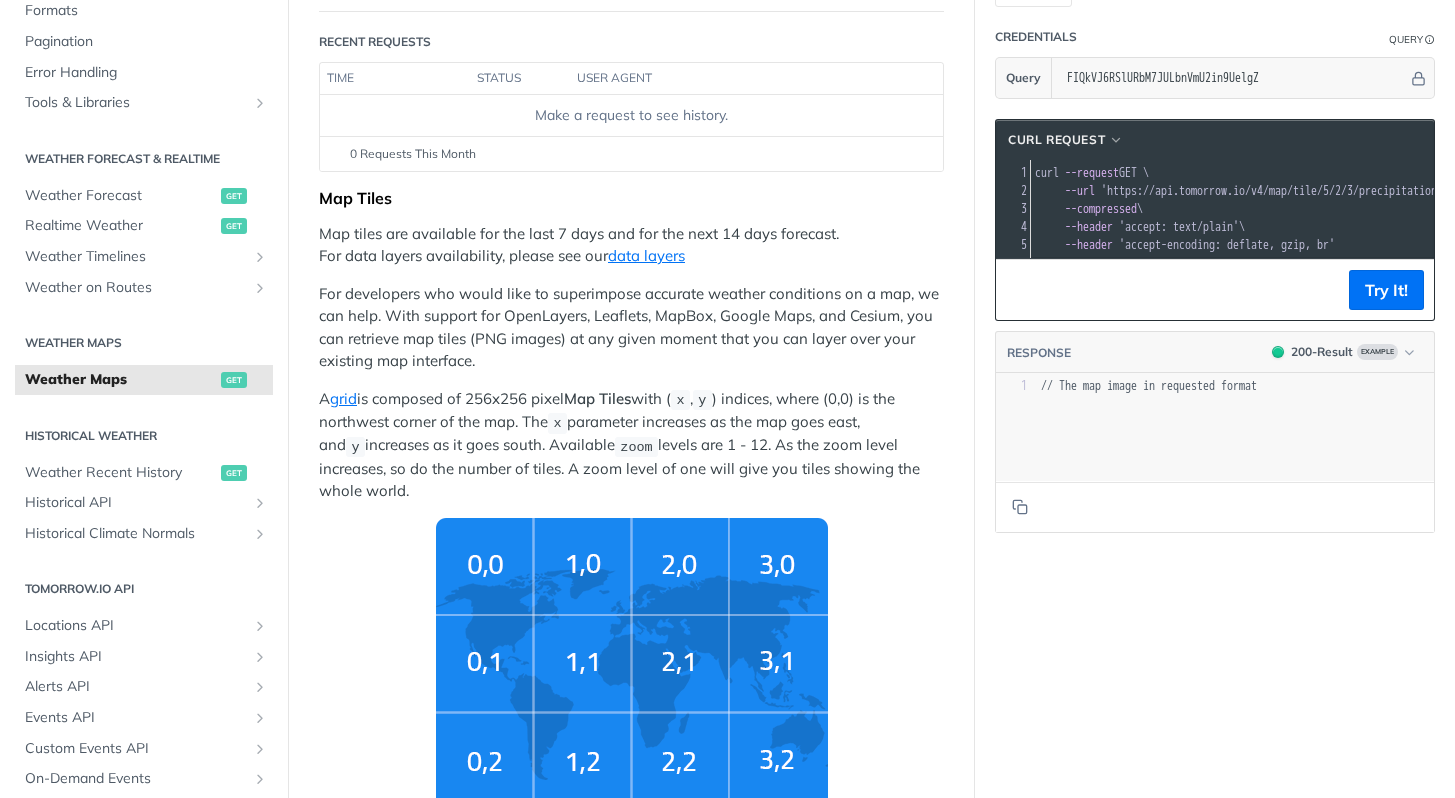 scroll, scrollTop: 318, scrollLeft: 0, axis: vertical 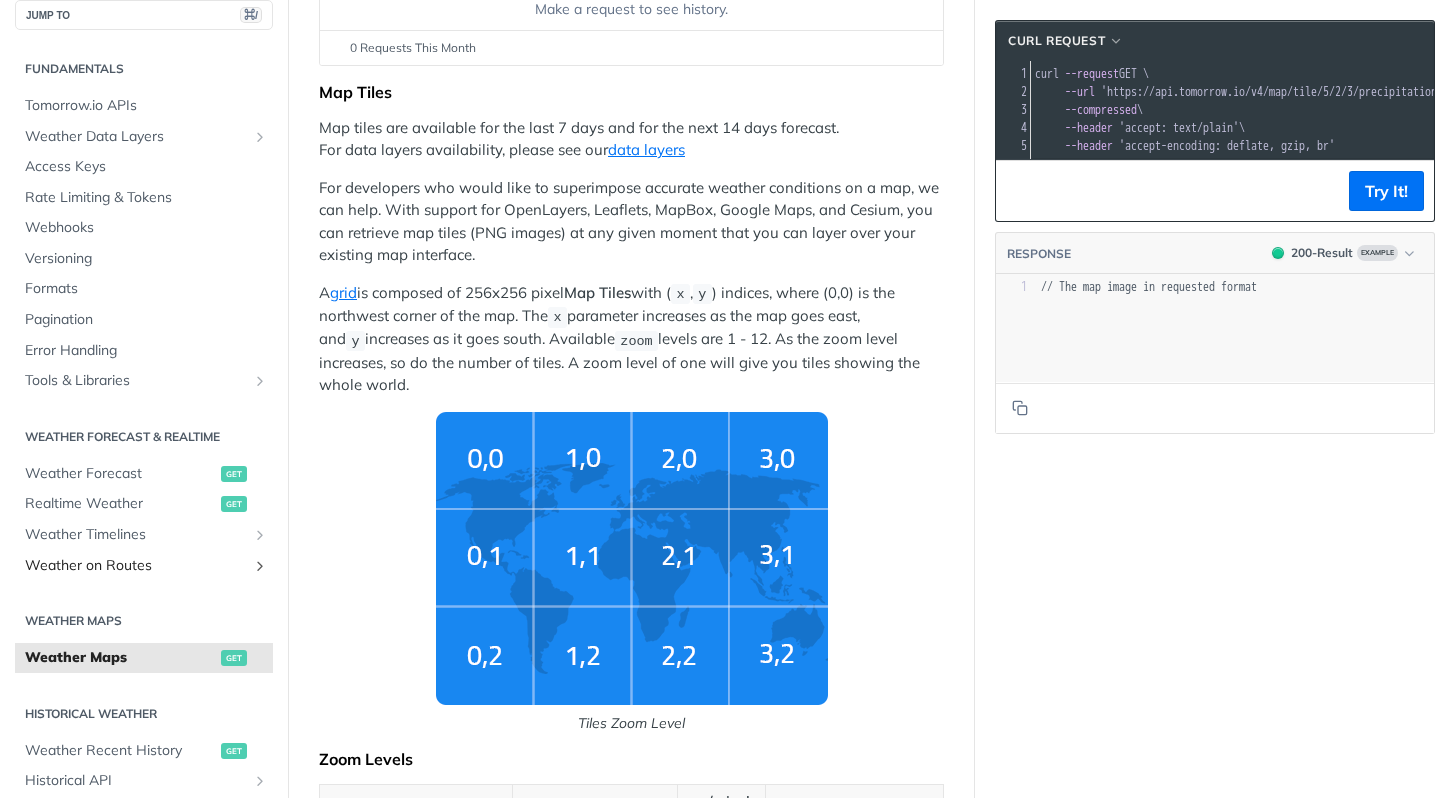 click on "Weather on Routes" at bounding box center (136, 566) 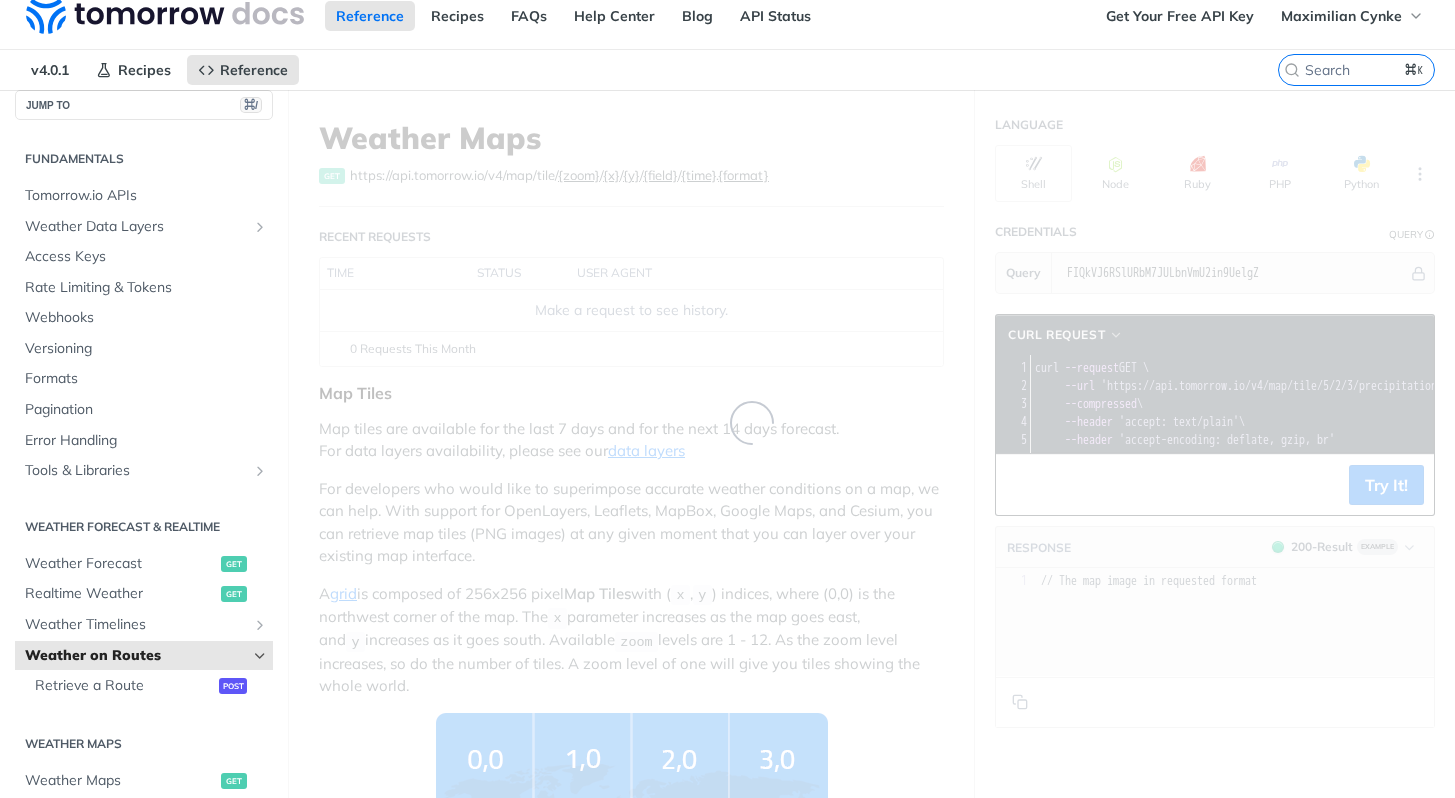 scroll, scrollTop: 0, scrollLeft: 0, axis: both 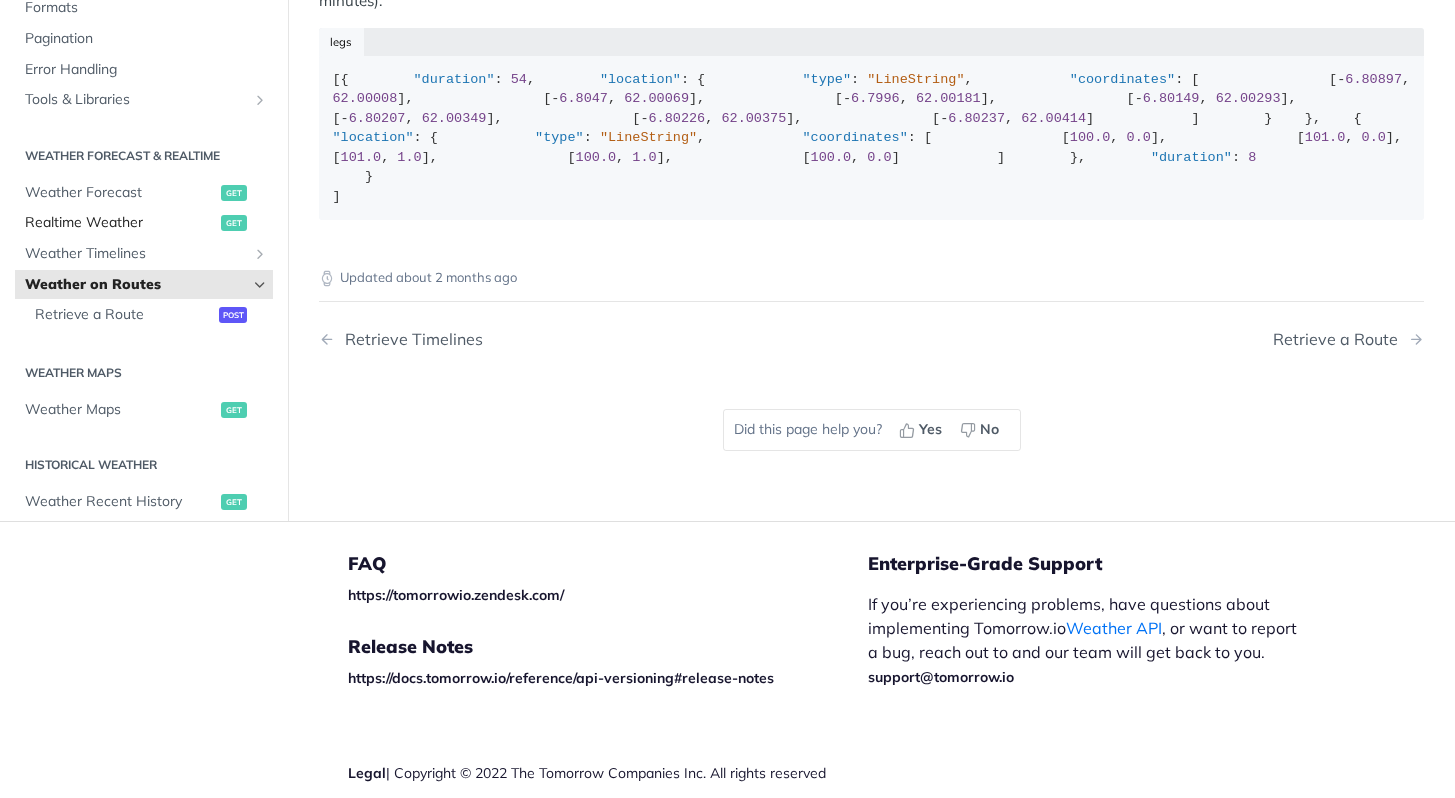 click on "Realtime Weather get" at bounding box center [144, 223] 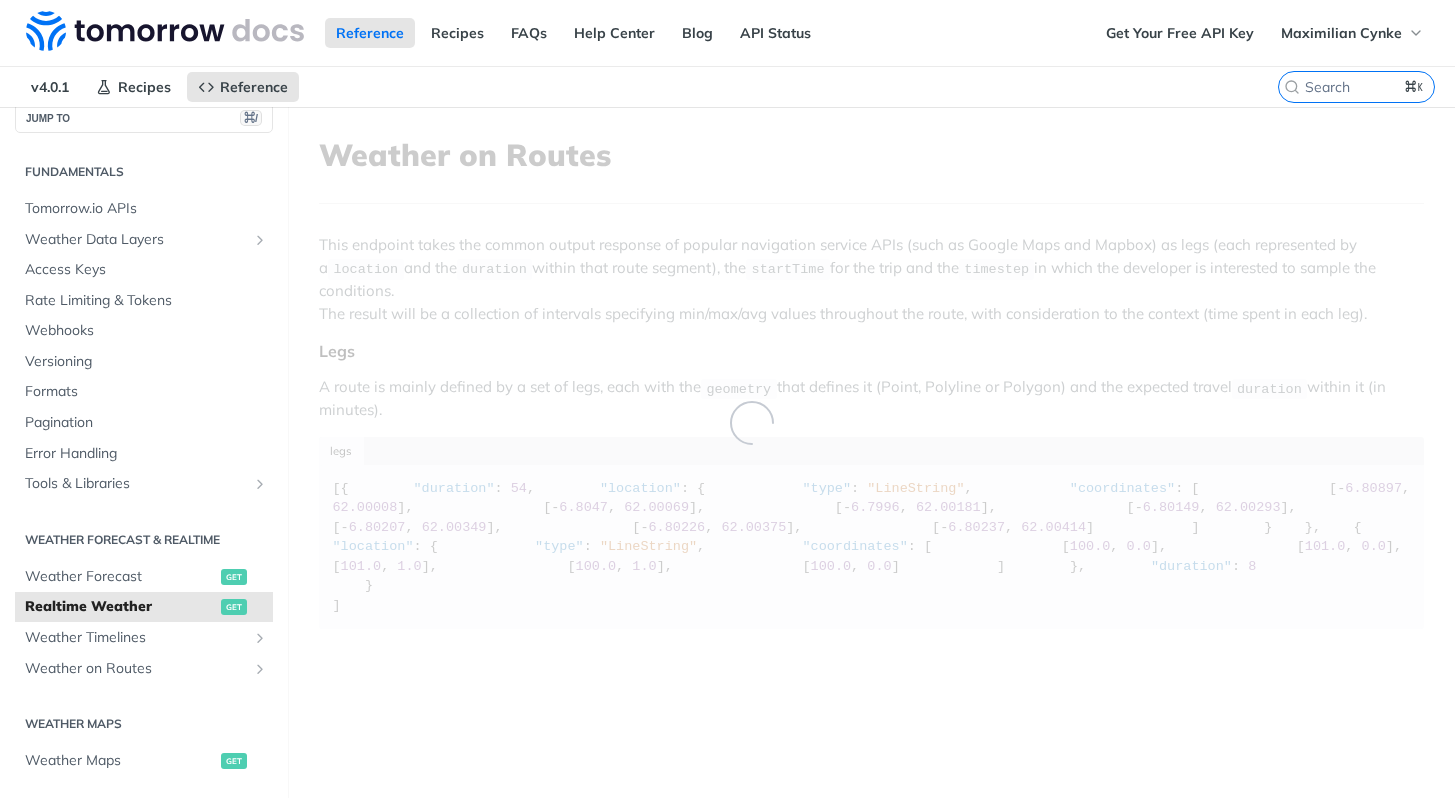 scroll, scrollTop: 0, scrollLeft: 0, axis: both 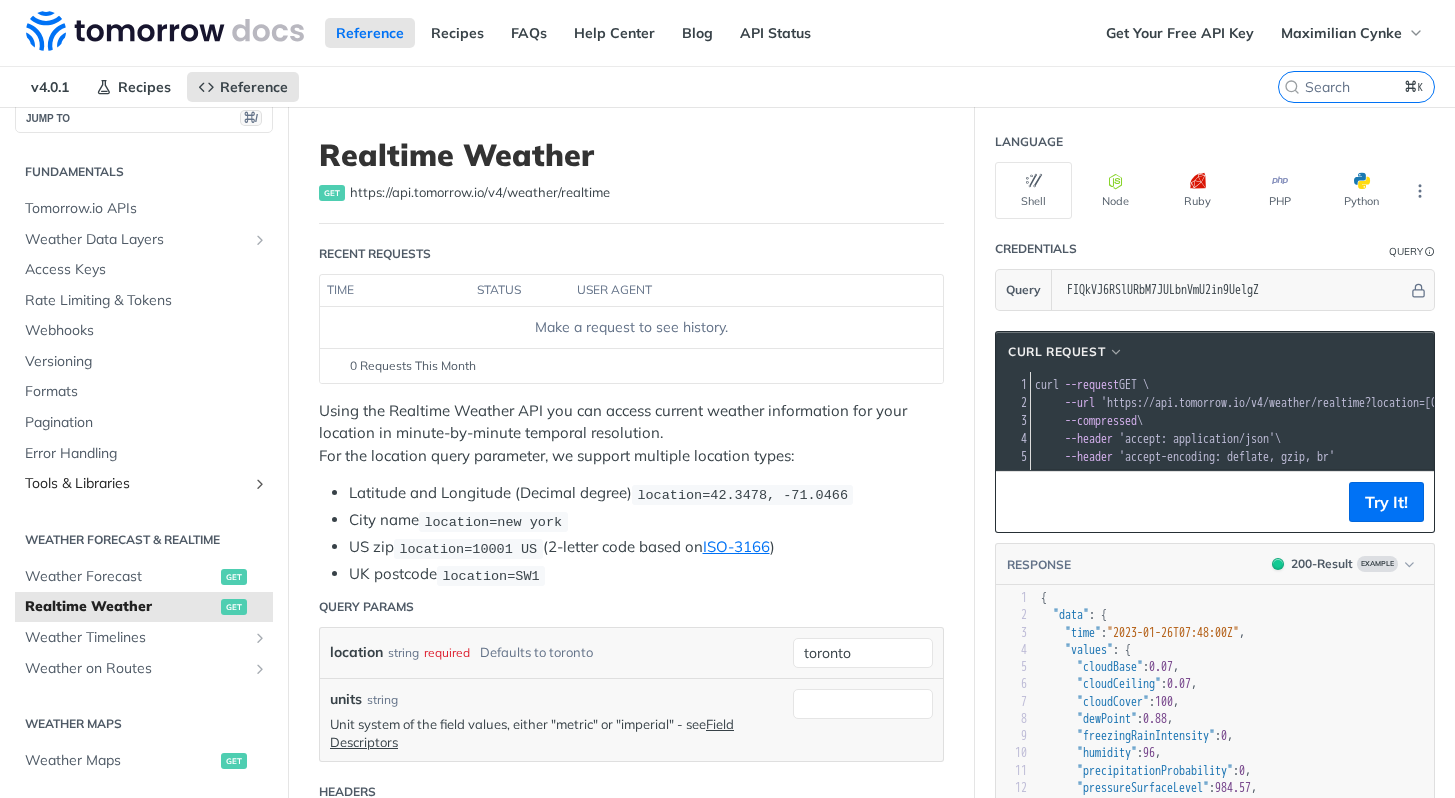 click at bounding box center [260, 484] 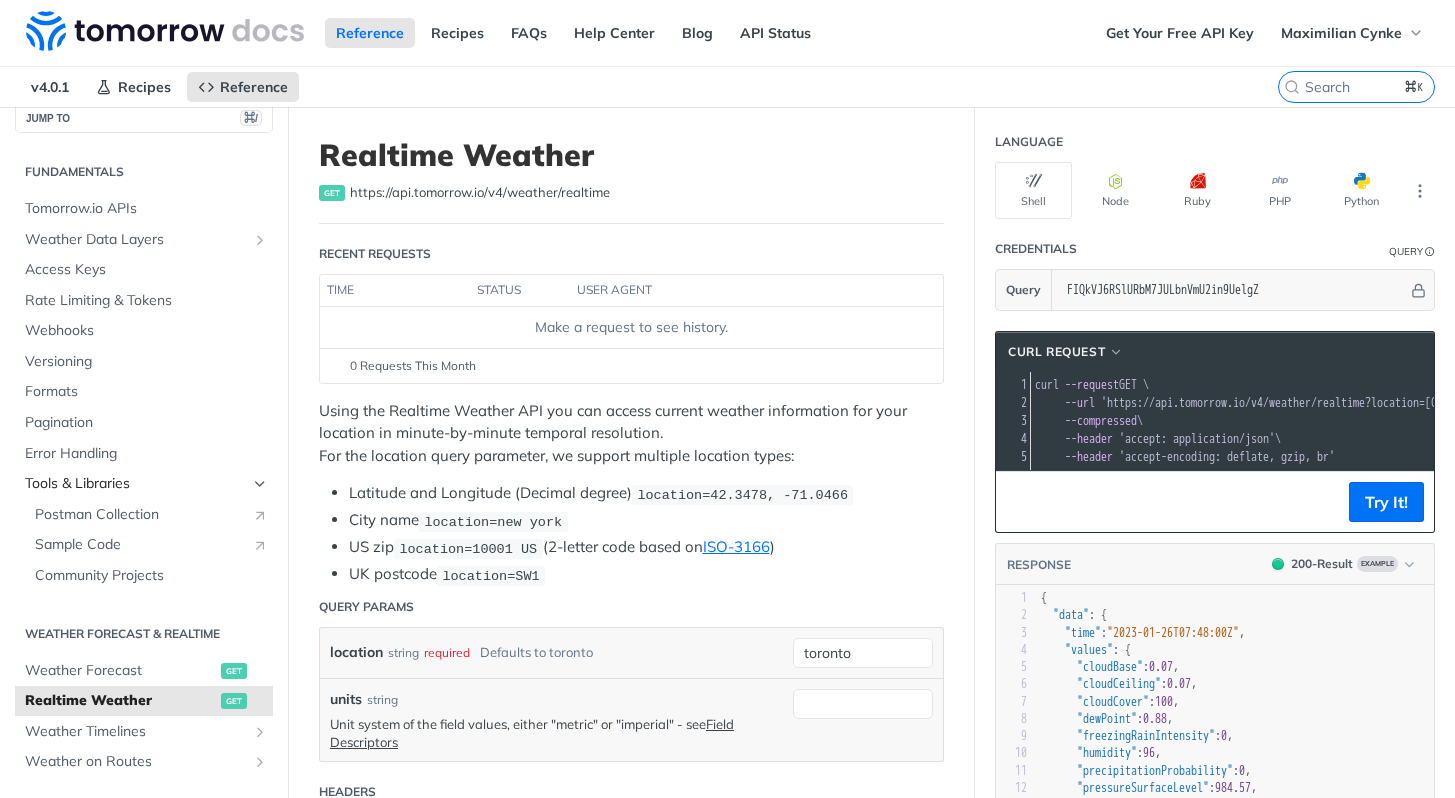 click at bounding box center [260, 484] 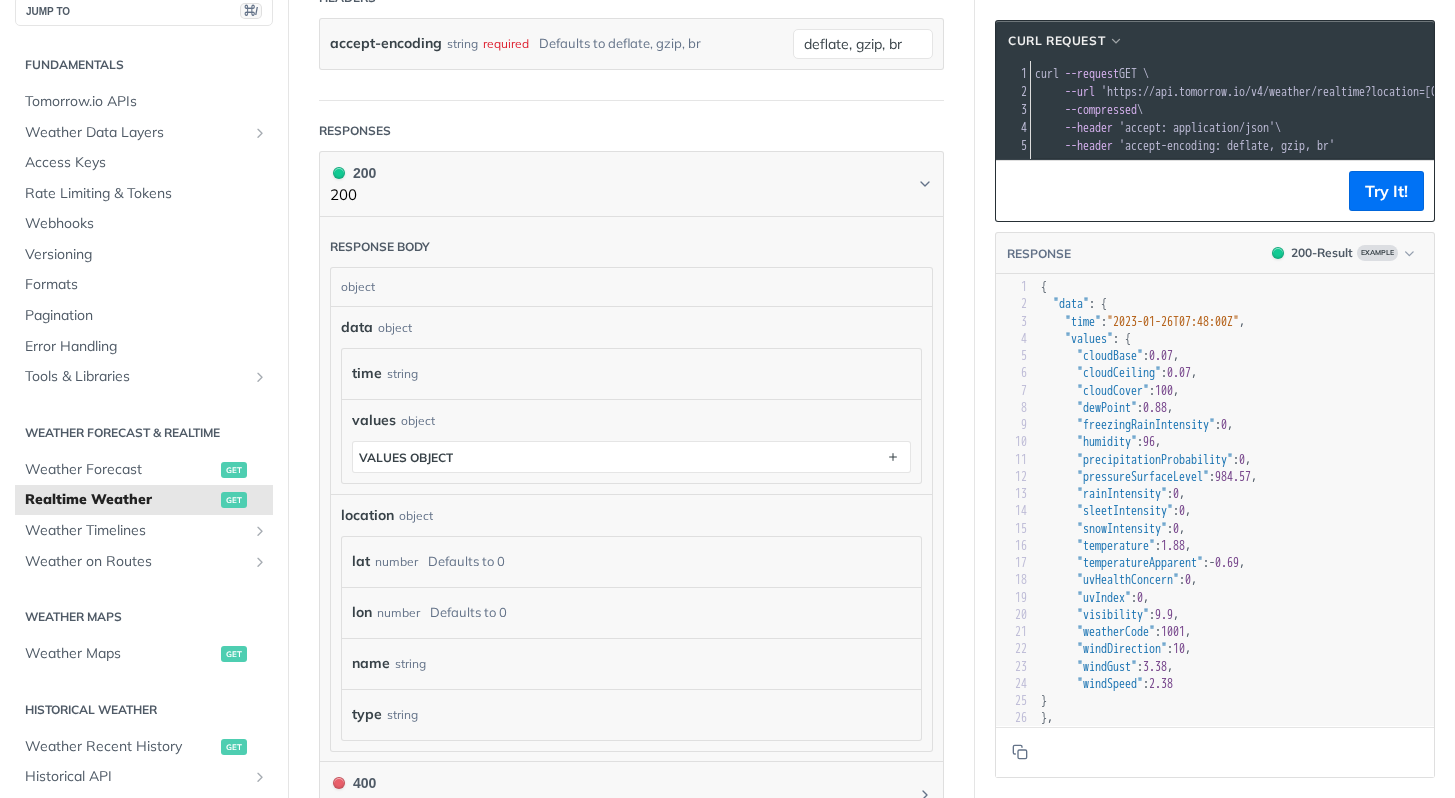 scroll, scrollTop: 243, scrollLeft: 0, axis: vertical 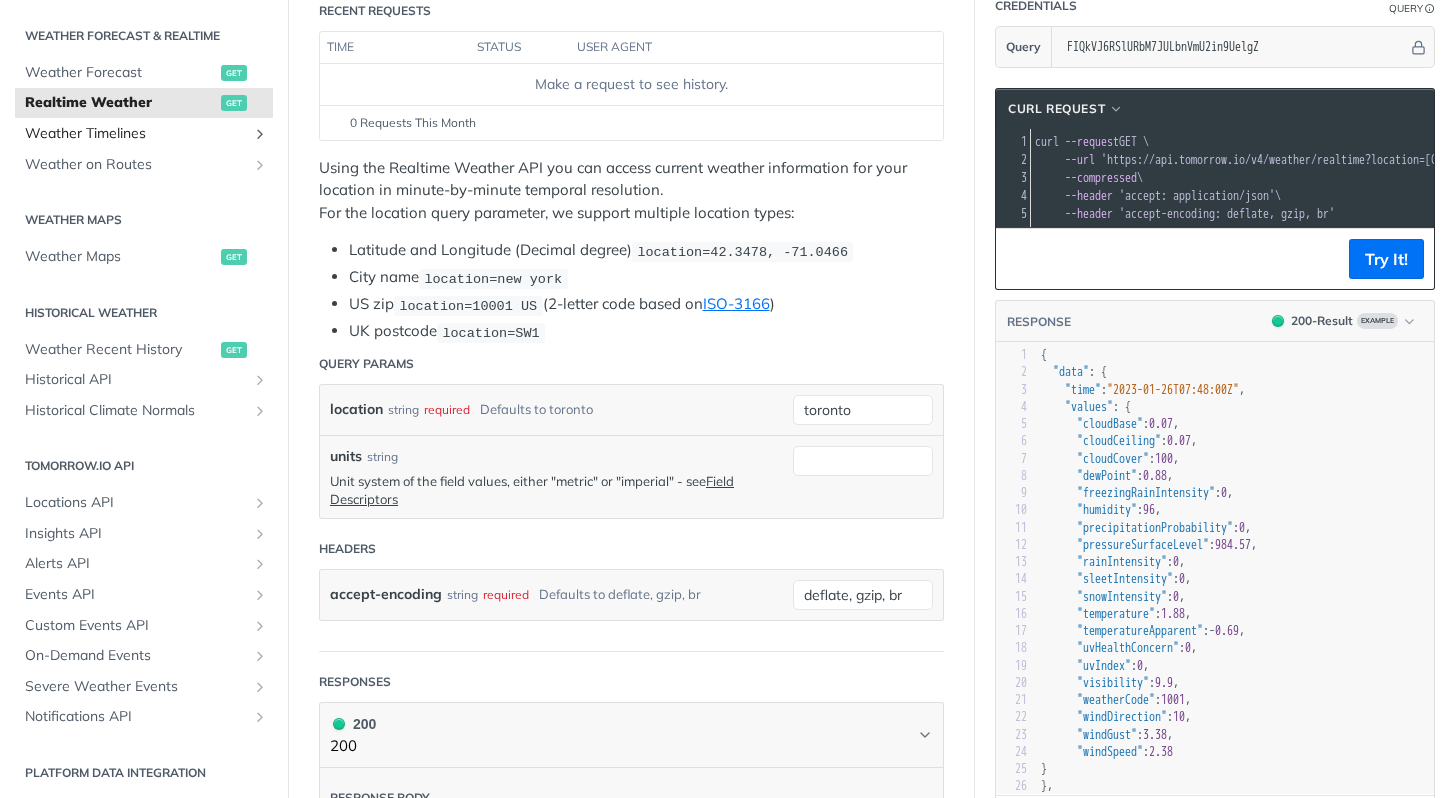 click on "Weather Timelines" at bounding box center (136, 134) 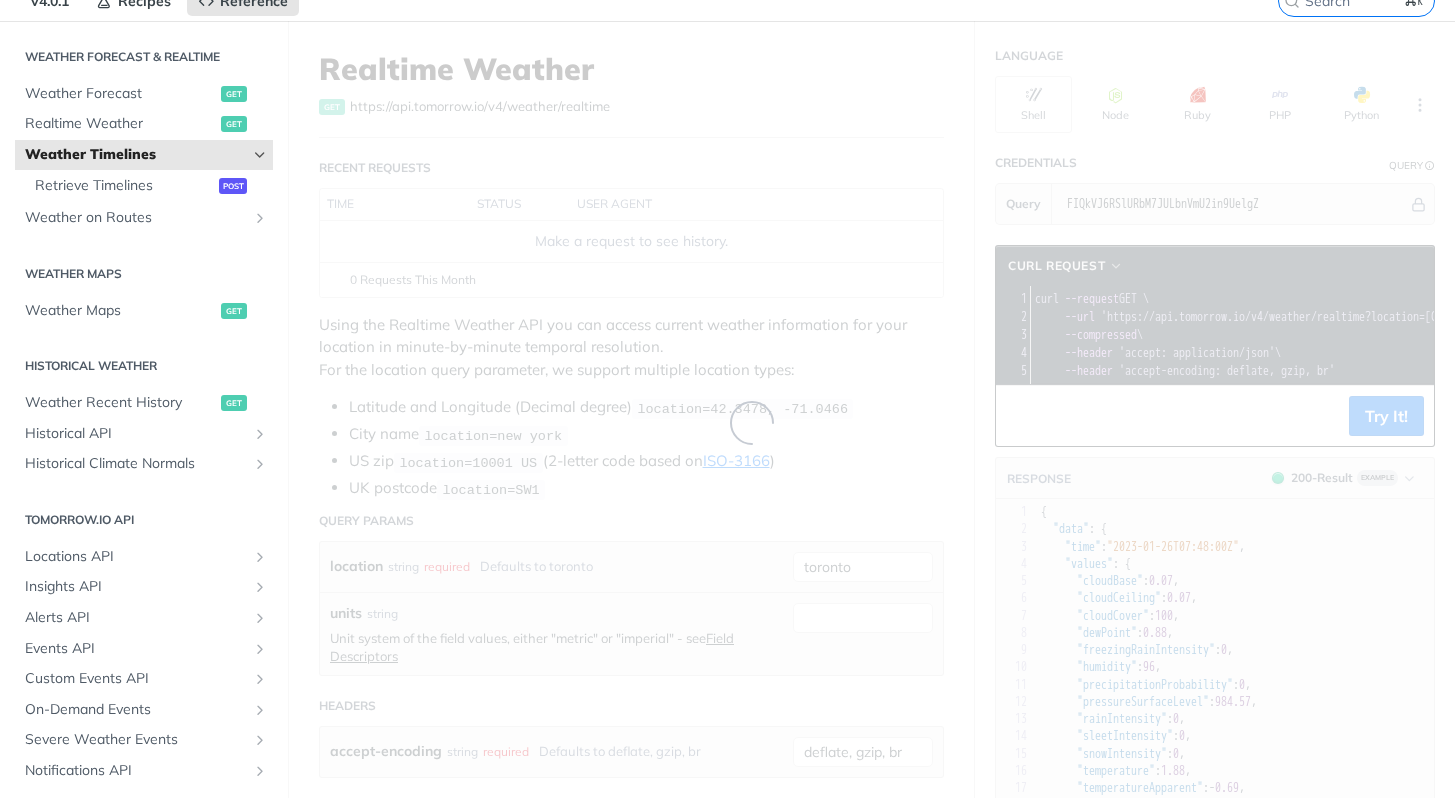 scroll, scrollTop: 0, scrollLeft: 0, axis: both 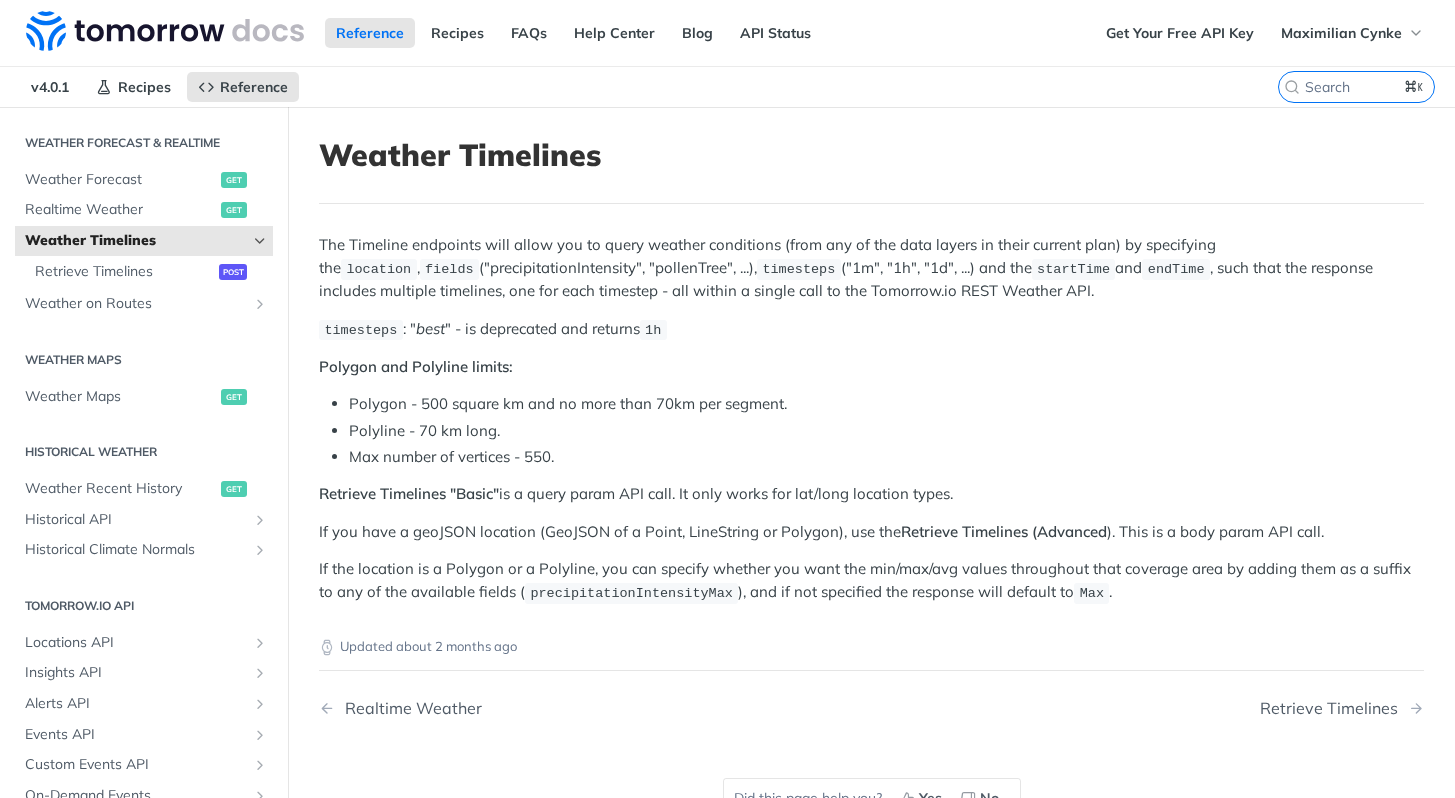 click on "The Timeline endpoints will allow you to query weather conditions (from any of the data layers in their current plan) by specifying the  location ,   fields  ("precipitationIntensity", "pollenTree", ...),  timesteps  ("1m", "1h", "1d", ...) and the  startTime  and  endTime , such that the response includes multiple timelines, one for each timestep -  all within a single call to the Tomorrow.io REST Weather API.
timesteps : " best " - is deprecated and returns  1h
Polygon and Polyline limits:
Polygon - 500 square km and no more than 70km per segment.
Polyline - 70 km long.
Max number of vertices - 550.
Retrieve Timelines "Basic"  is a query param API call. It only works for lat/long location types.
If you have a geoJSON location (GeoJSON of a Point, LineString or Polygon), use the  Retrieve Timelines (Advanced ). This is a body param API call.
precipitationIntensityMax ), and if not specified the response will default to  Max ." at bounding box center [871, 419] 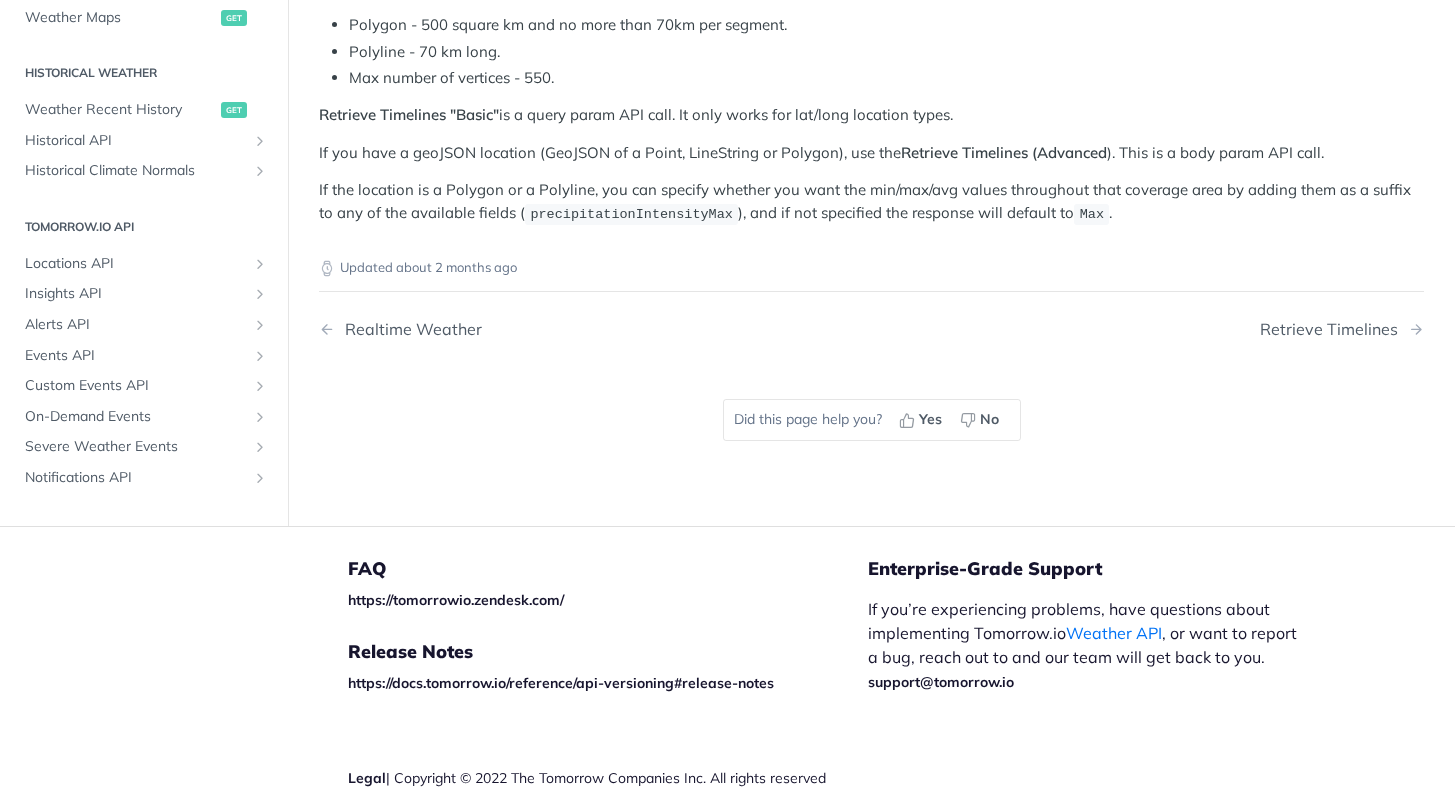scroll, scrollTop: 0, scrollLeft: 0, axis: both 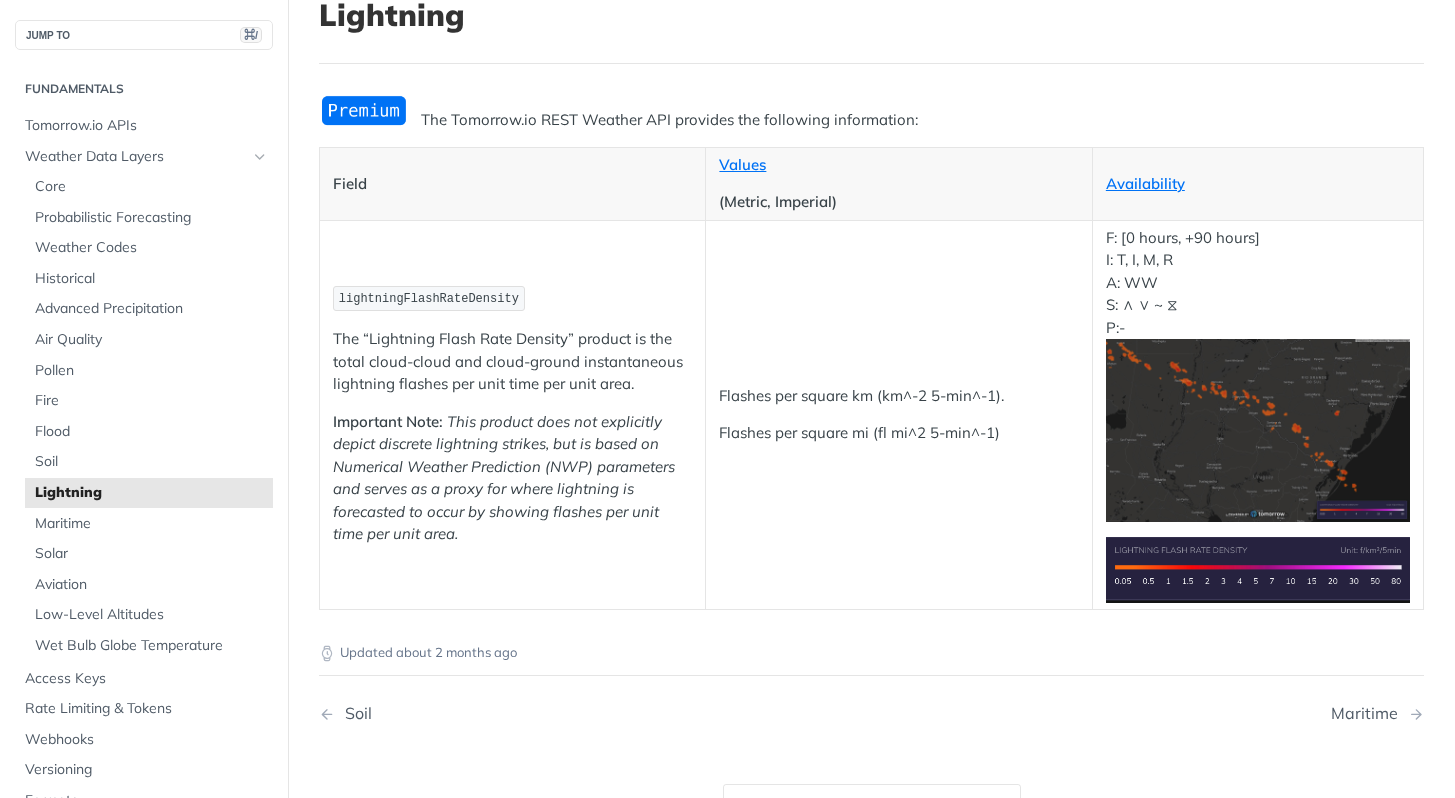 click on "lightningFlashRateDensity" at bounding box center [512, 298] 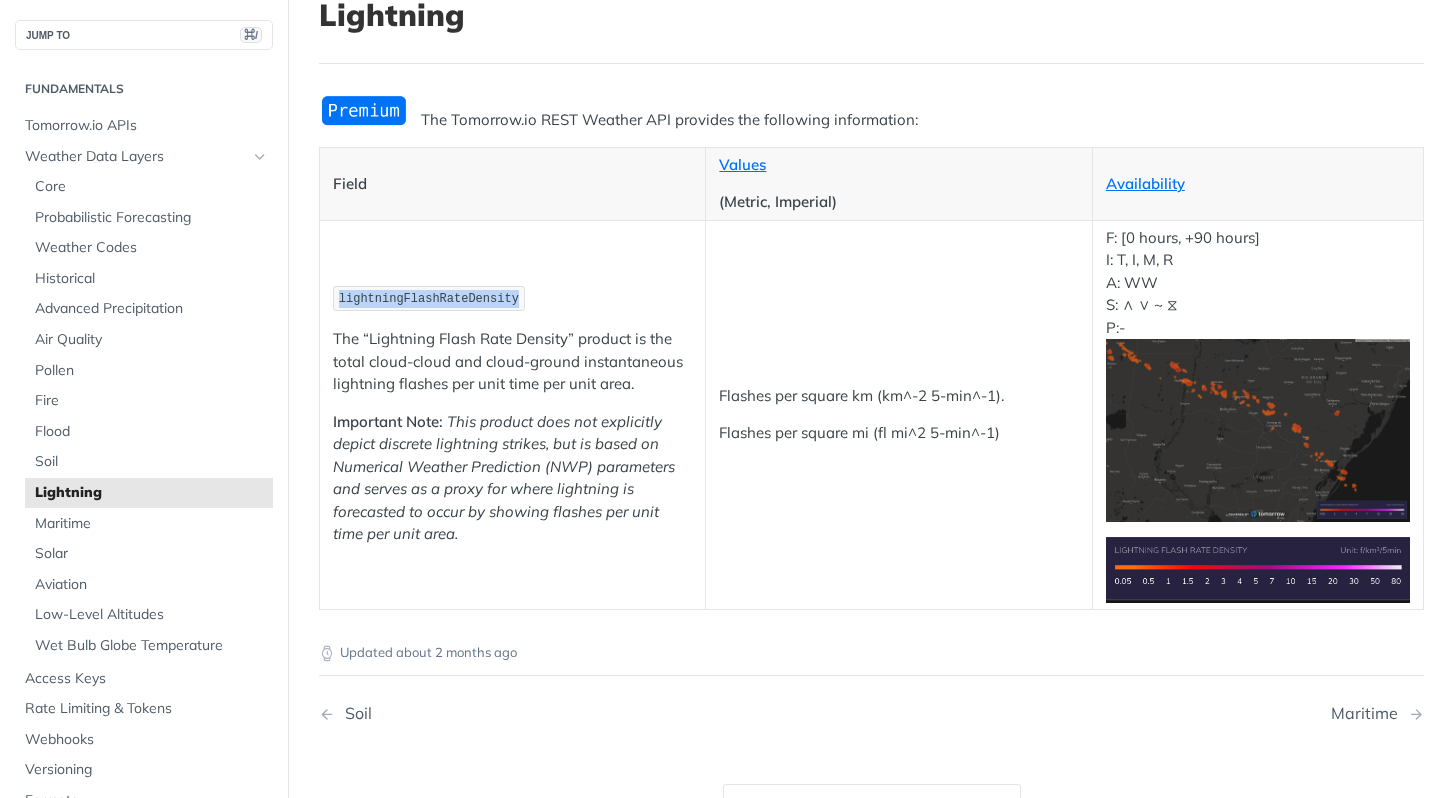 click on "lightningFlashRateDensity" at bounding box center [429, 298] 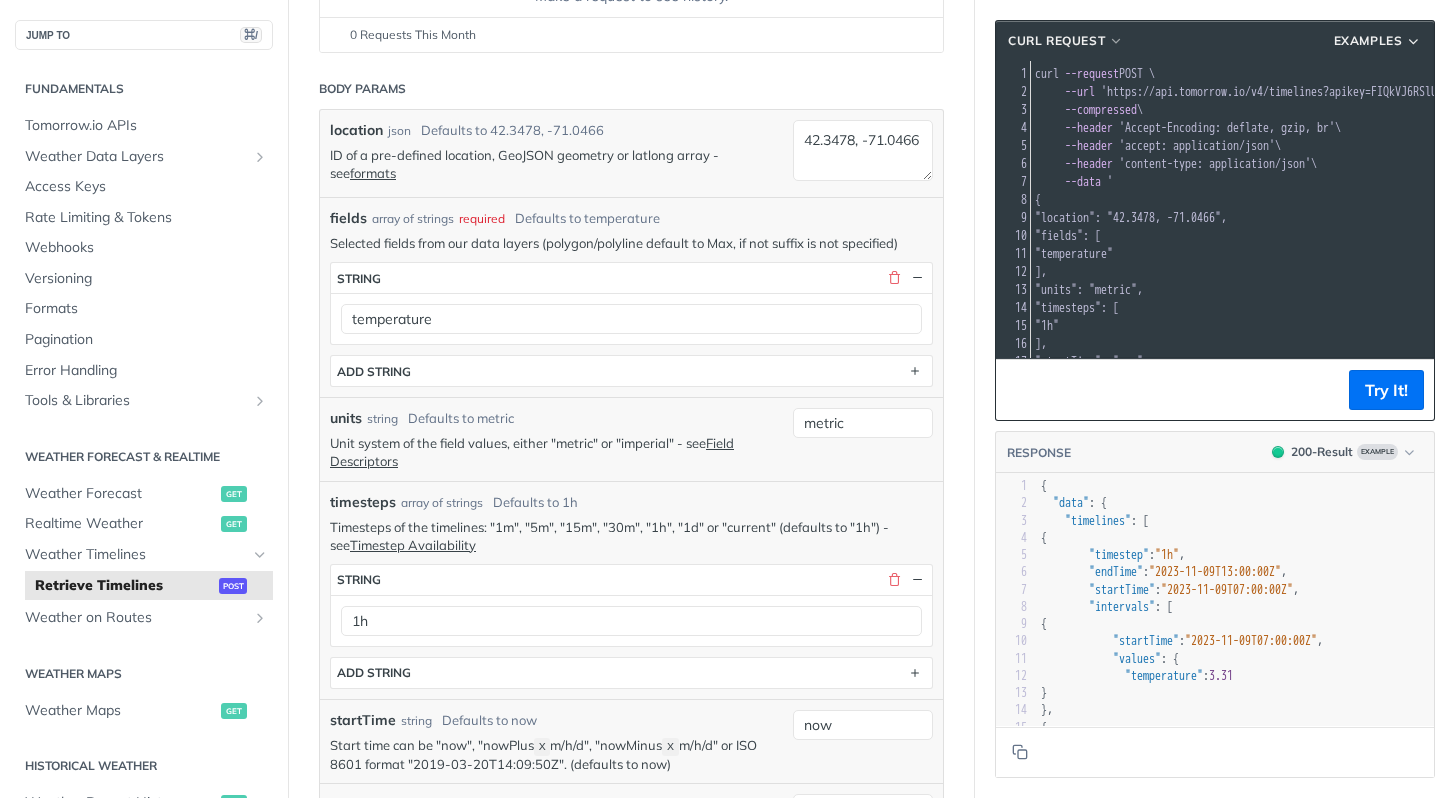 scroll, scrollTop: 0, scrollLeft: 0, axis: both 